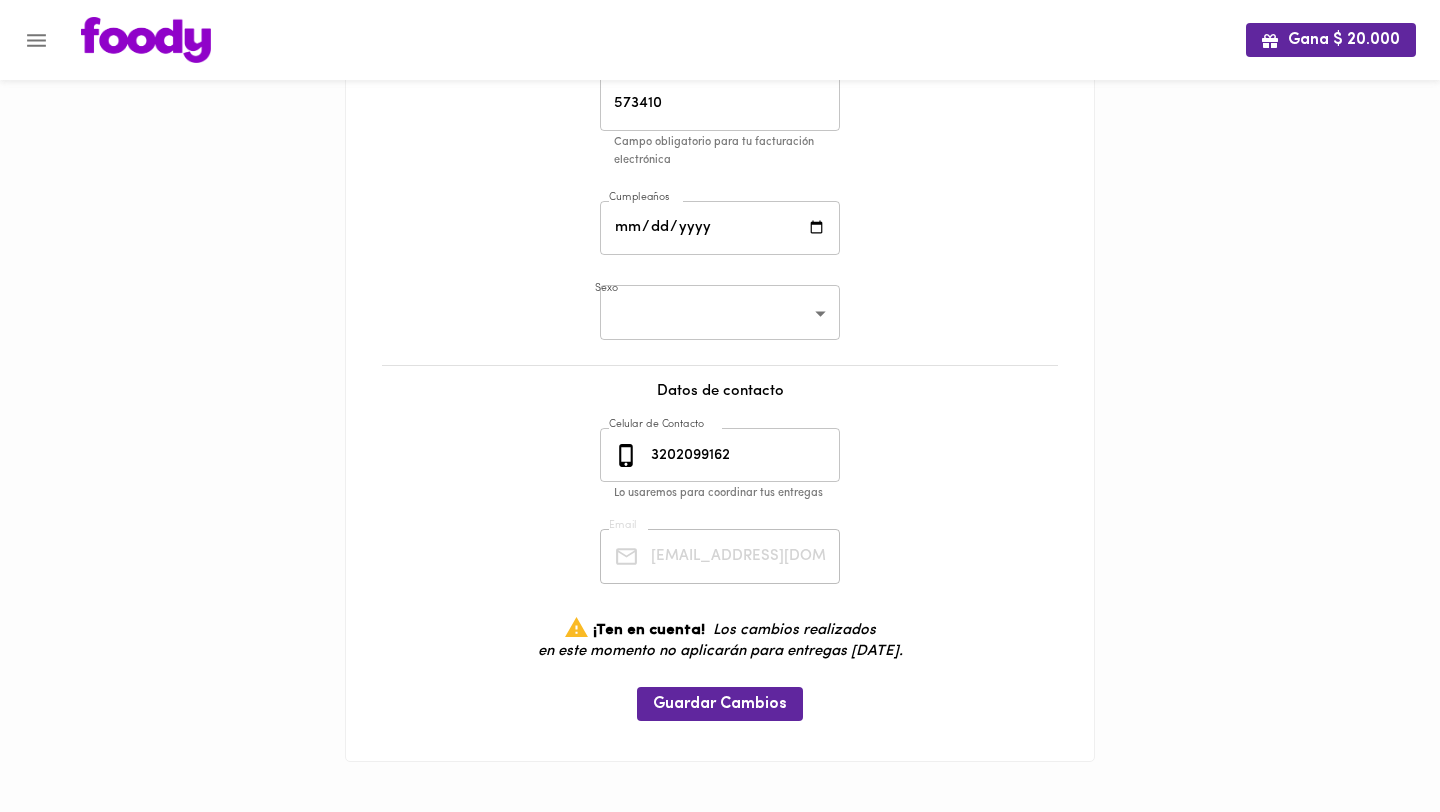 scroll, scrollTop: 0, scrollLeft: 0, axis: both 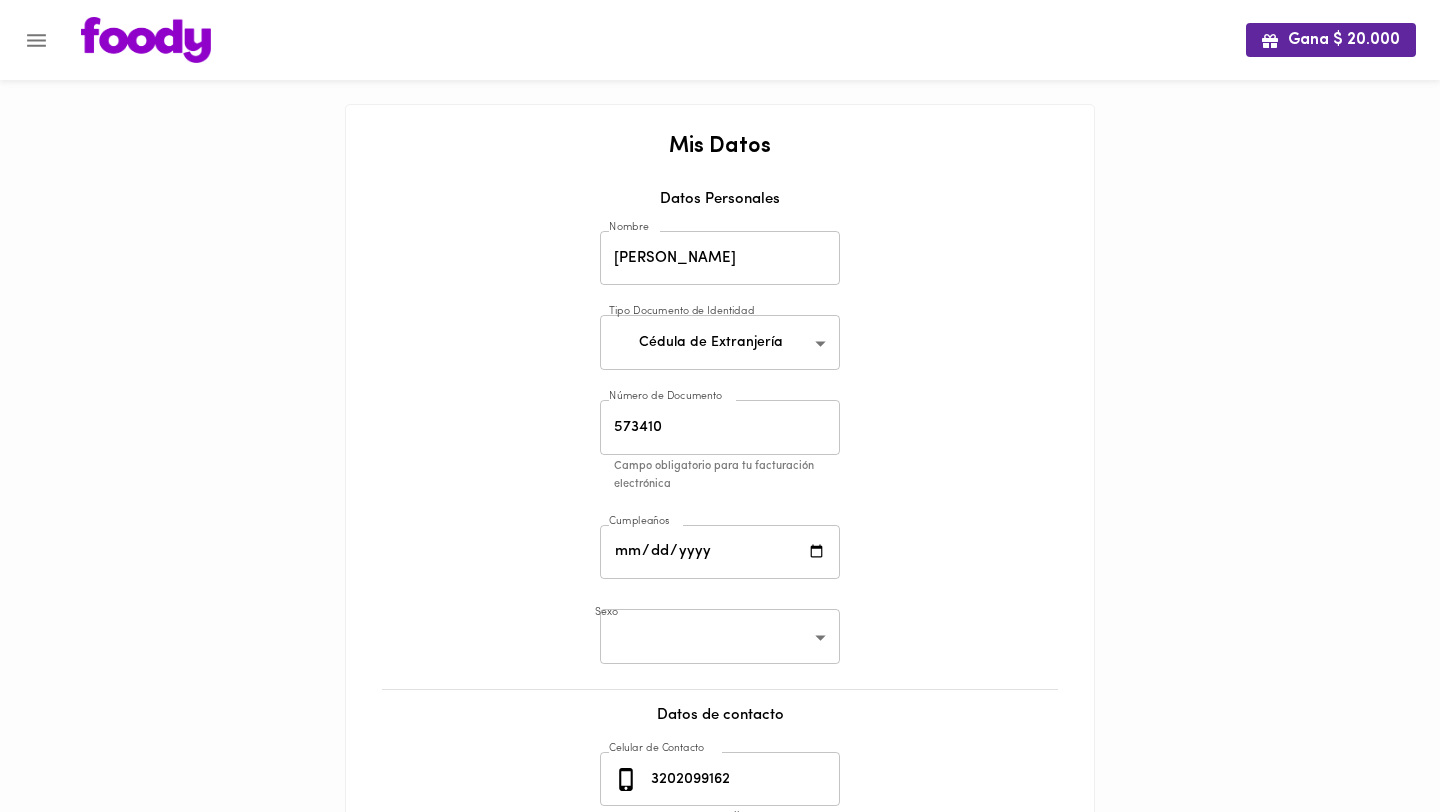 click at bounding box center [36, 40] 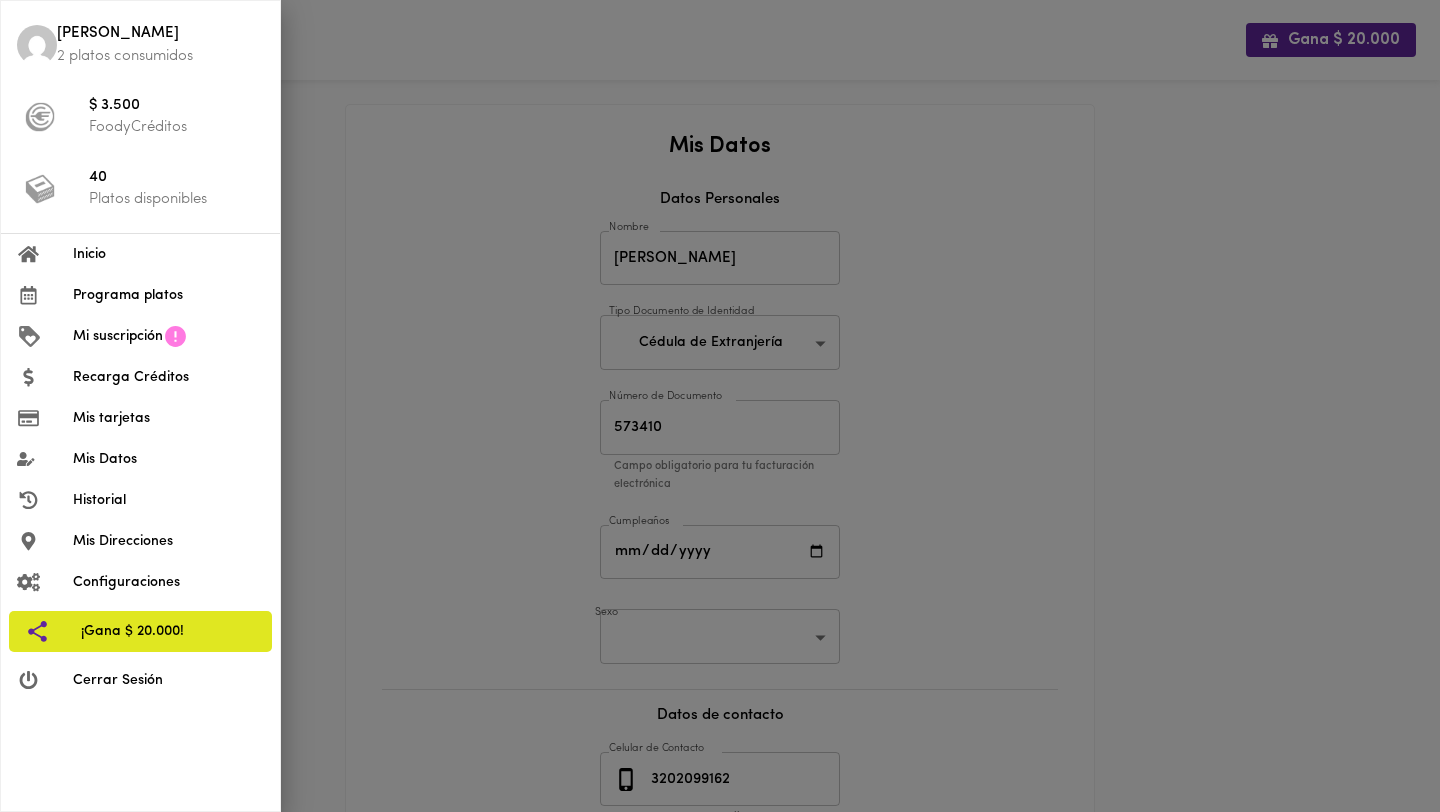 click at bounding box center [37, 45] 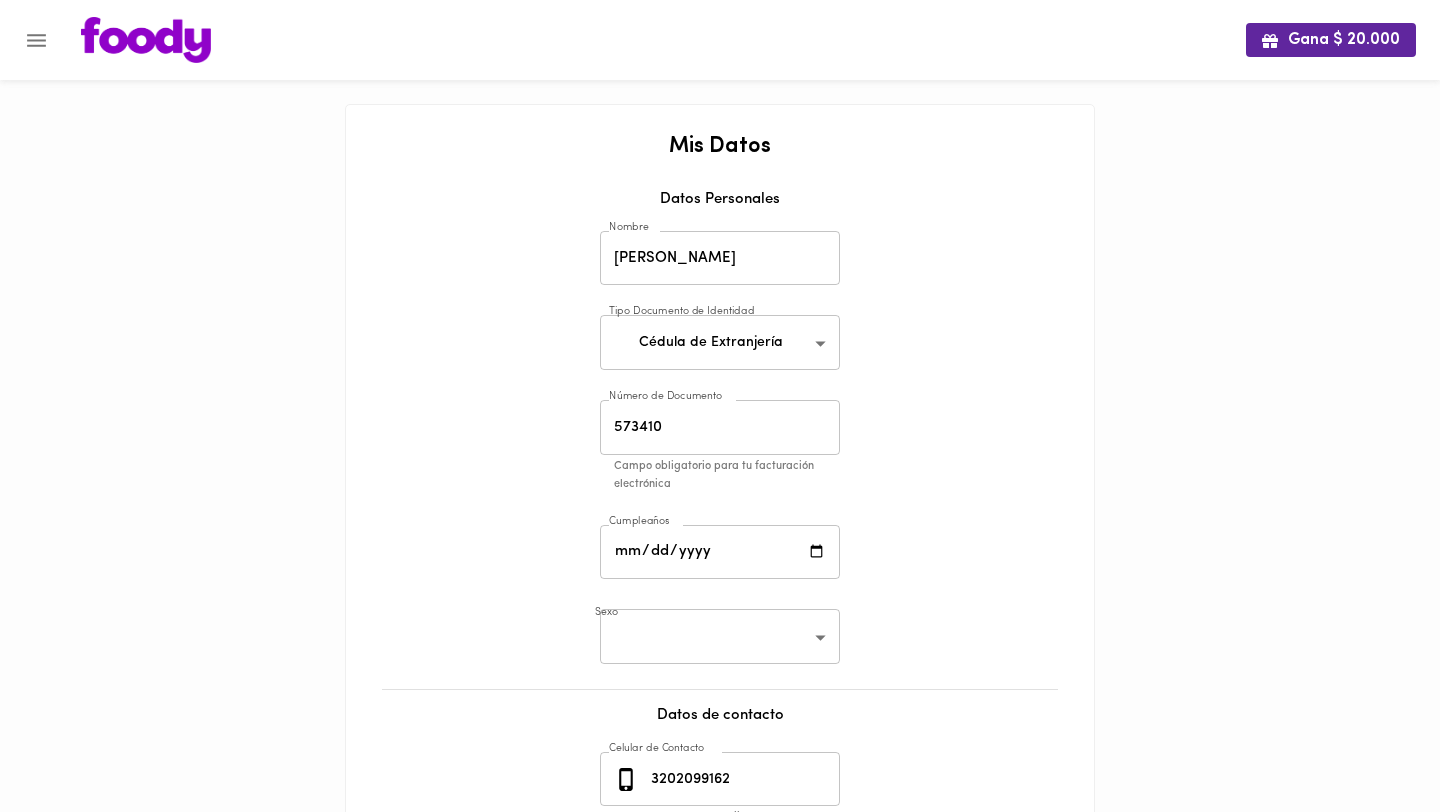 click at bounding box center [146, 40] 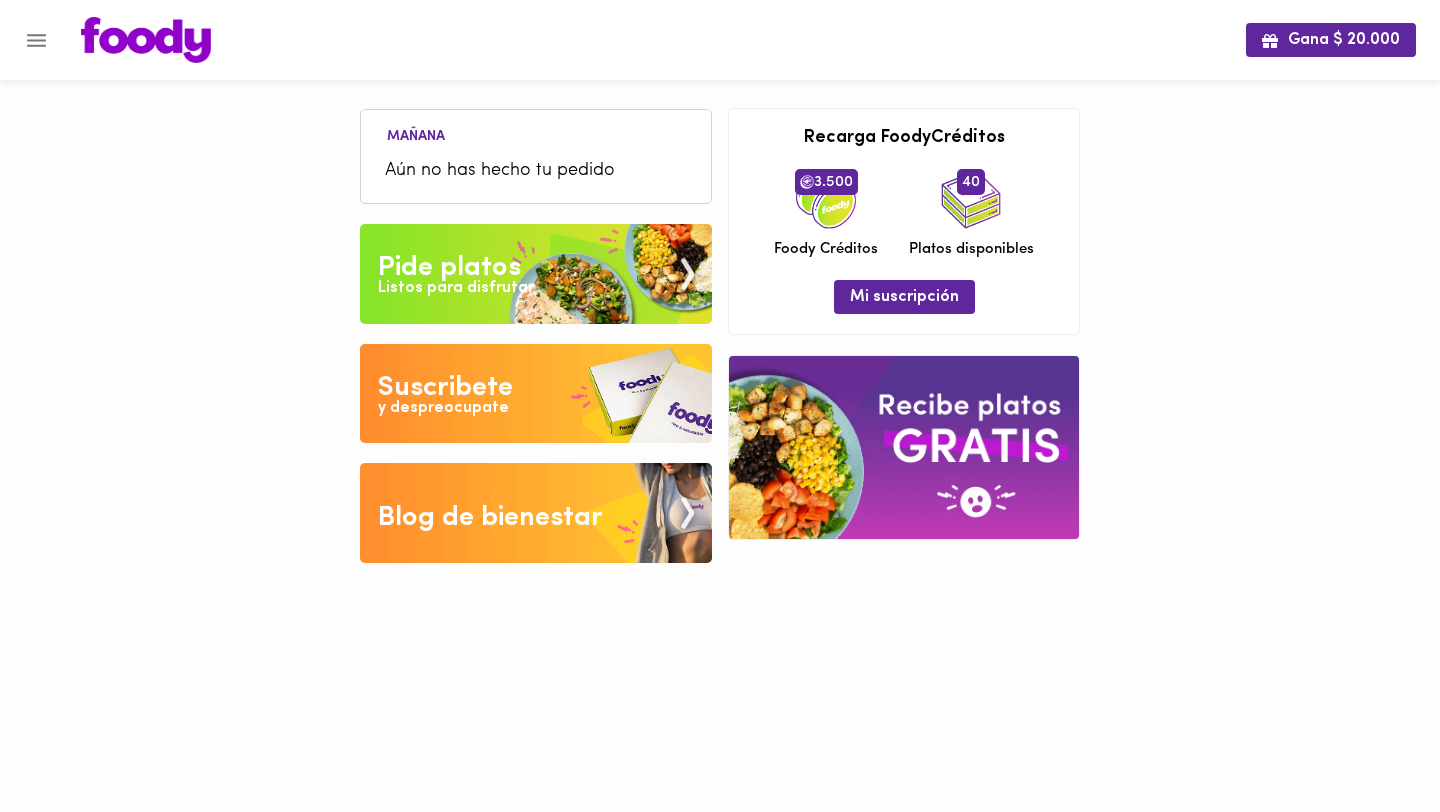 click 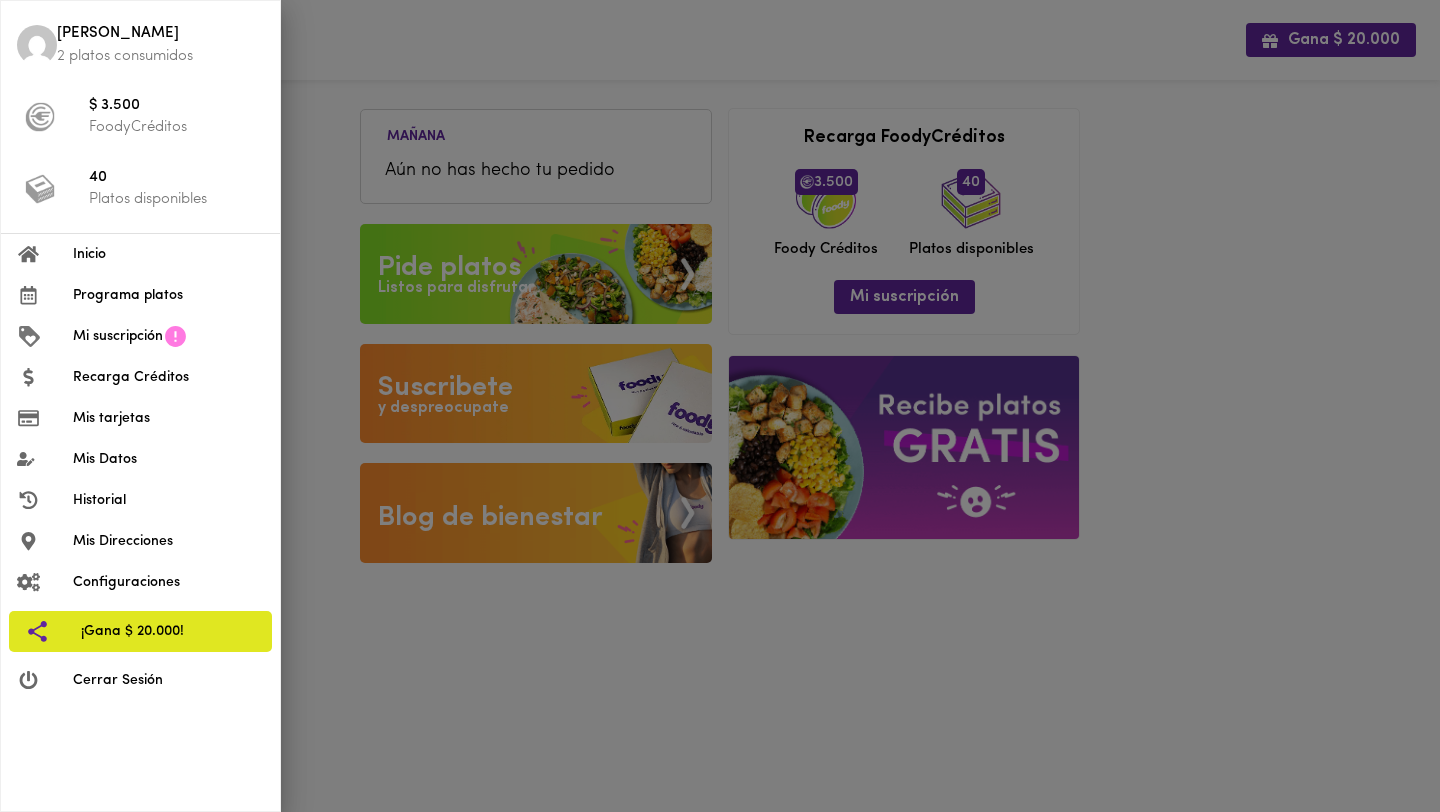 click at bounding box center (37, 45) 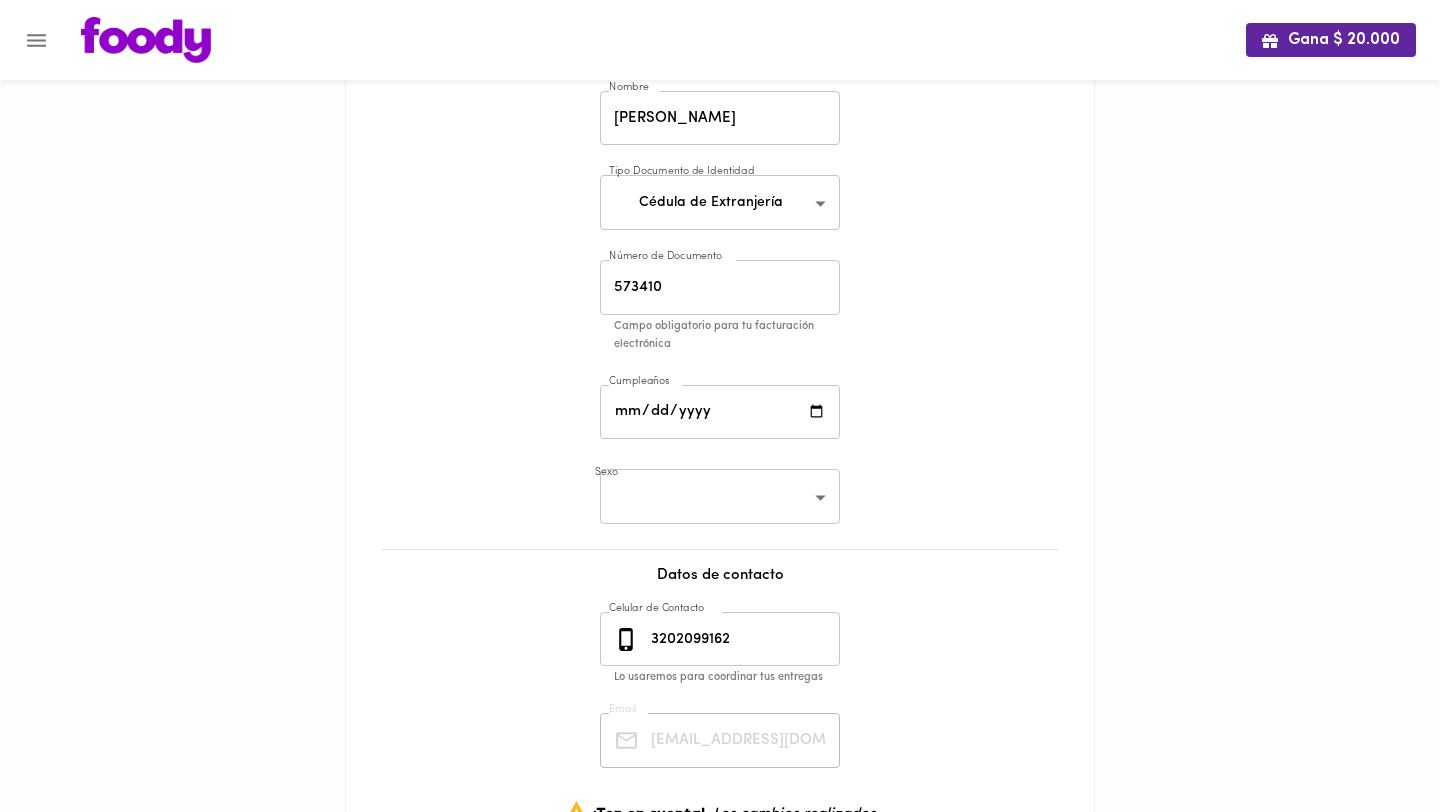 scroll, scrollTop: 196, scrollLeft: 0, axis: vertical 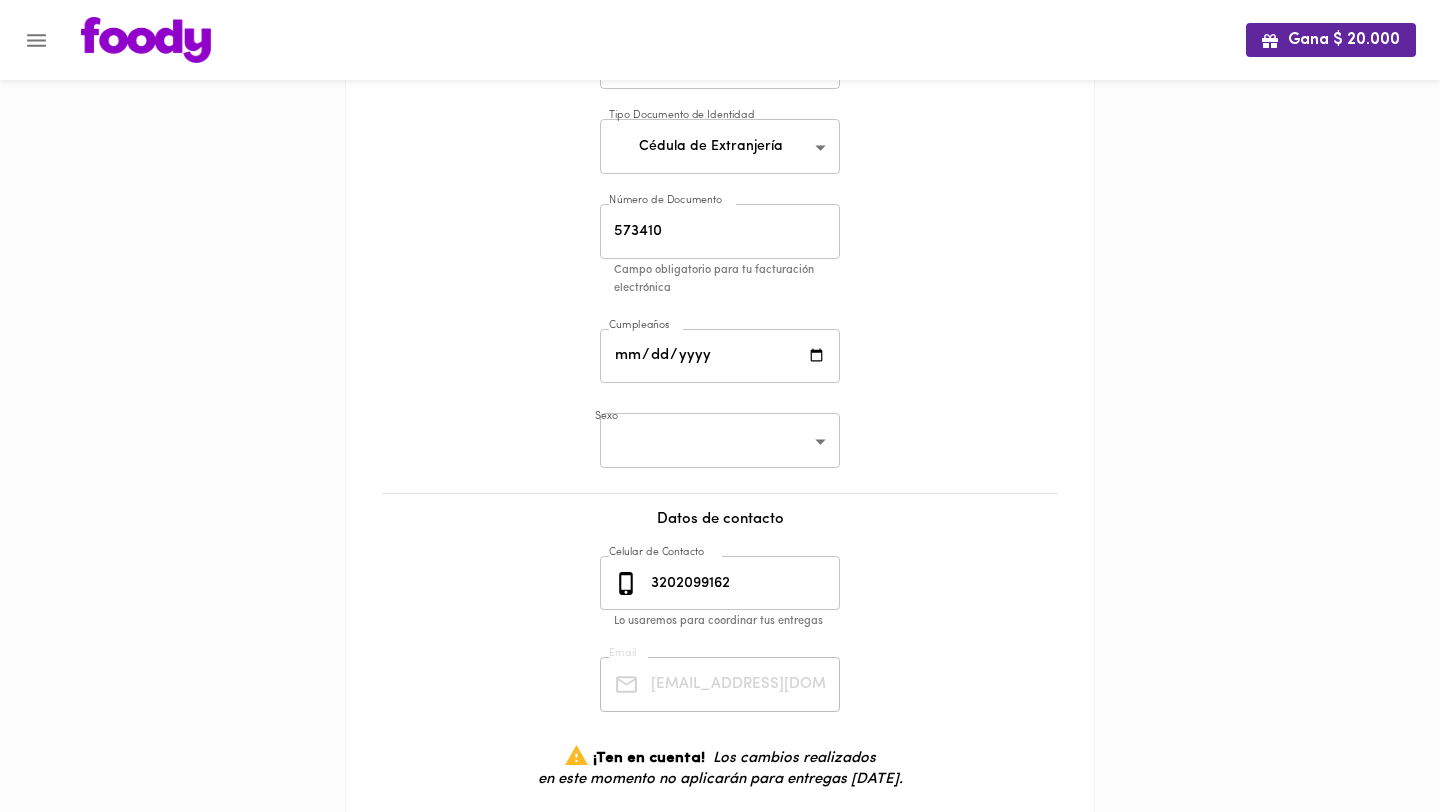 click at bounding box center (720, 356) 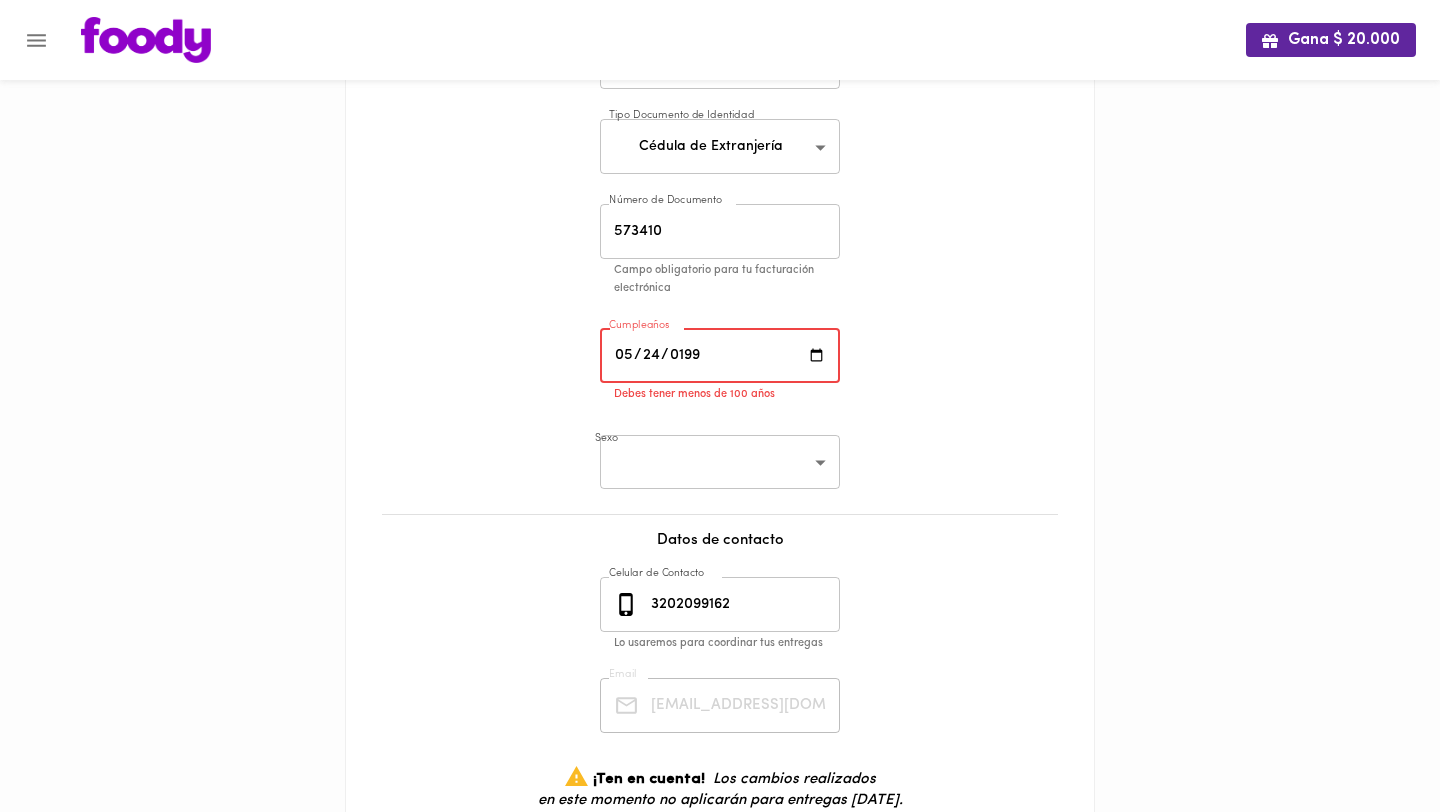 type on "[DATE]" 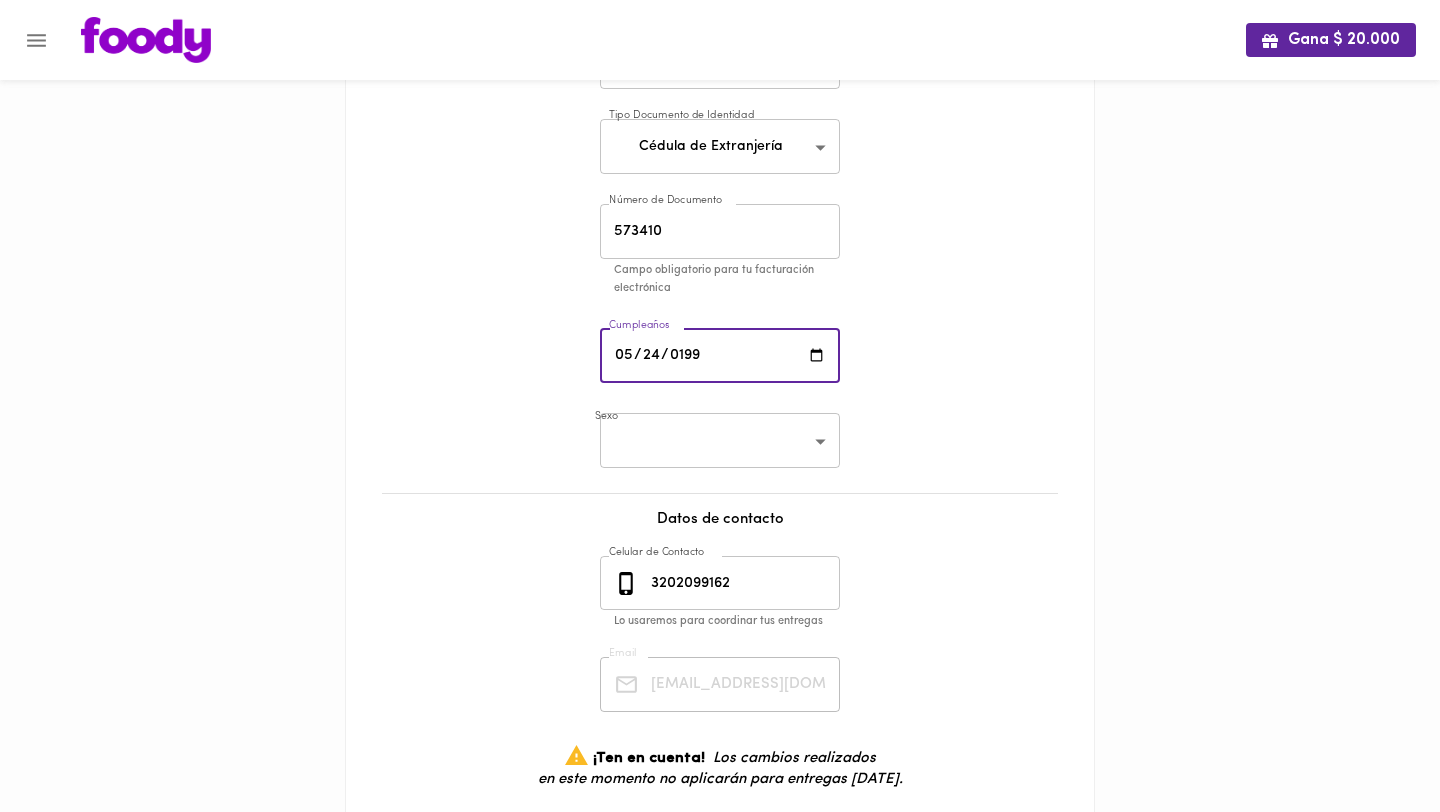 click on "Gana $ 20.000 Mis Datos Datos Personales Nombre [PERSON_NAME] Nombre Tipo Documento de Identidad Cédula de Extranjería CE ​ Número de Documento 573410 Número de Documento Campo obligatorio para tu facturación electrónica Cumpleaños [DATE] Cumpleaños Sexo ​ unknown ​ Datos de contacto Celular de Contacto [PHONE_NUMBER] Celular de Contacto Lo usaremos para coordinar tus entregas Email [EMAIL_ADDRESS][DOMAIN_NAME] Email   ¡Ten en cuenta!    Los cambios realizados  en este momento no aplicarán para entregas [DATE]. Guardar Cambios" at bounding box center [720, 372] 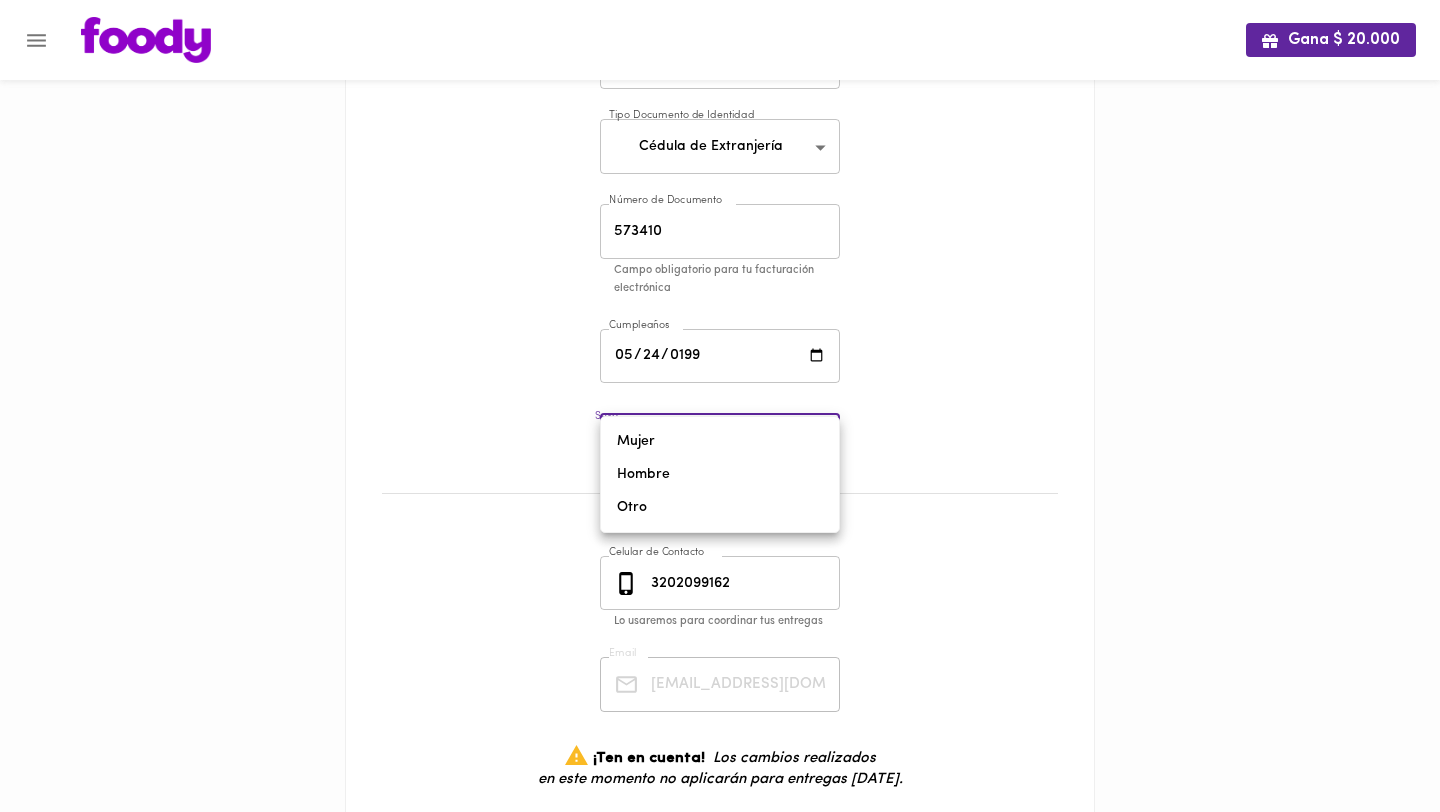 click on "Mujer" at bounding box center [720, 441] 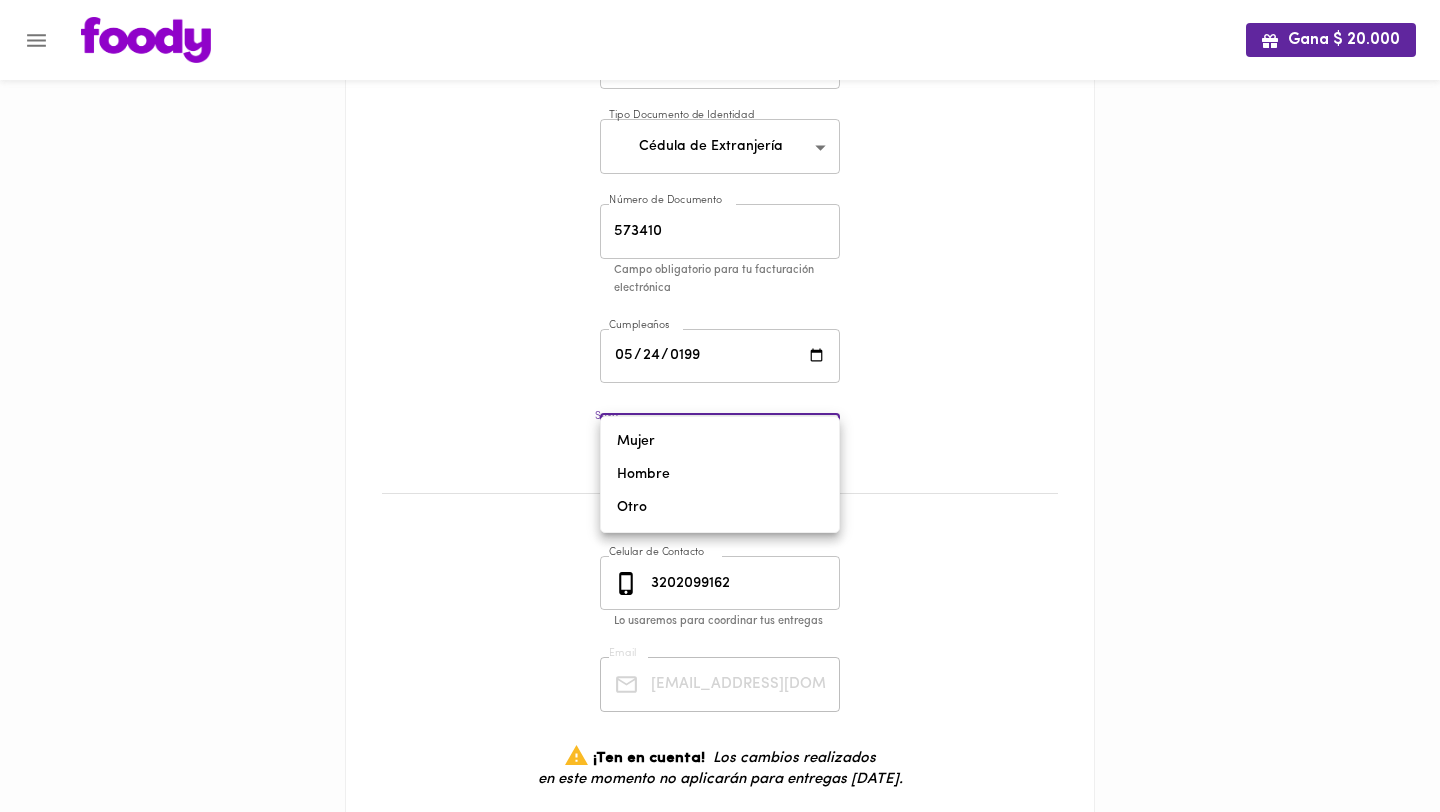 type on "[DEMOGRAPHIC_DATA]" 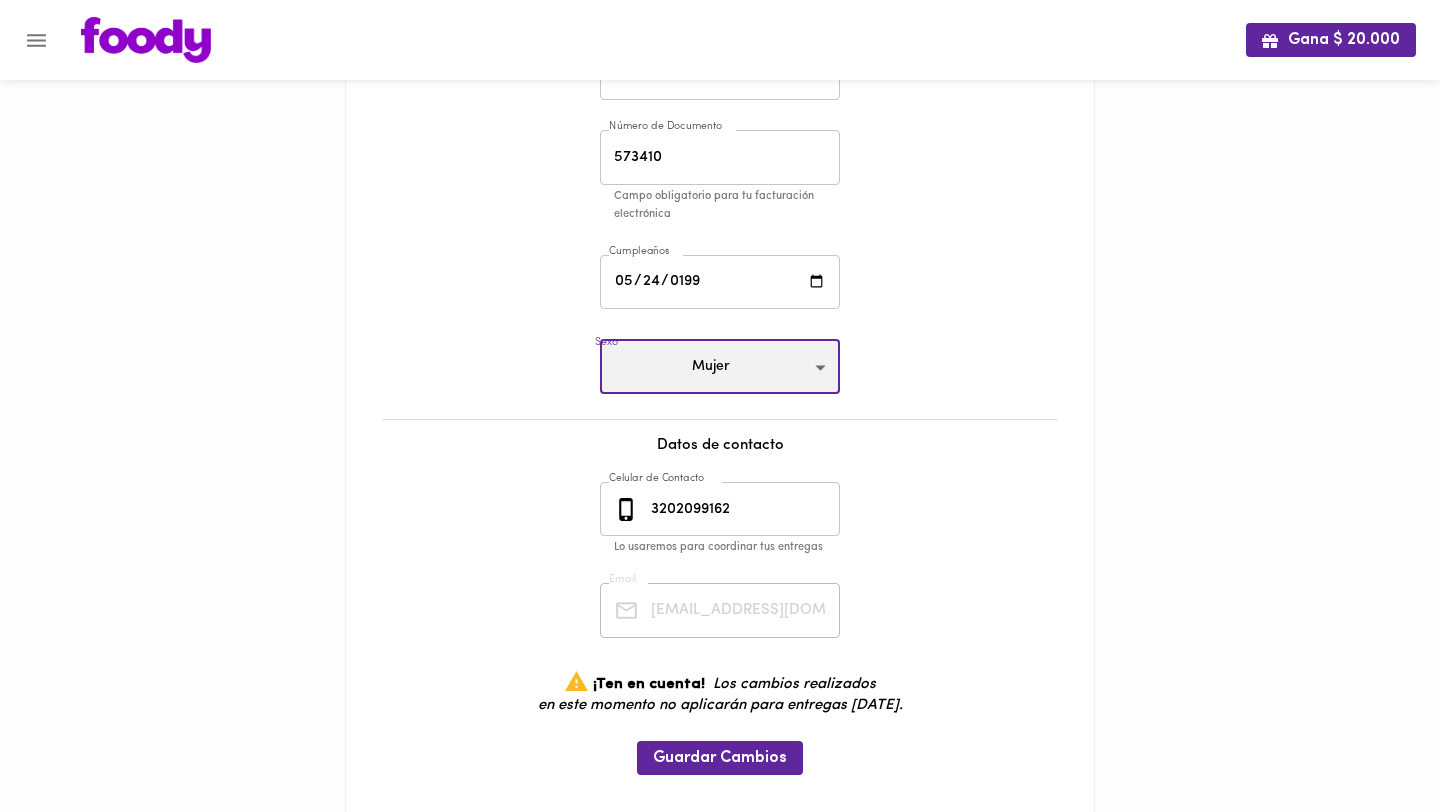 scroll, scrollTop: 324, scrollLeft: 0, axis: vertical 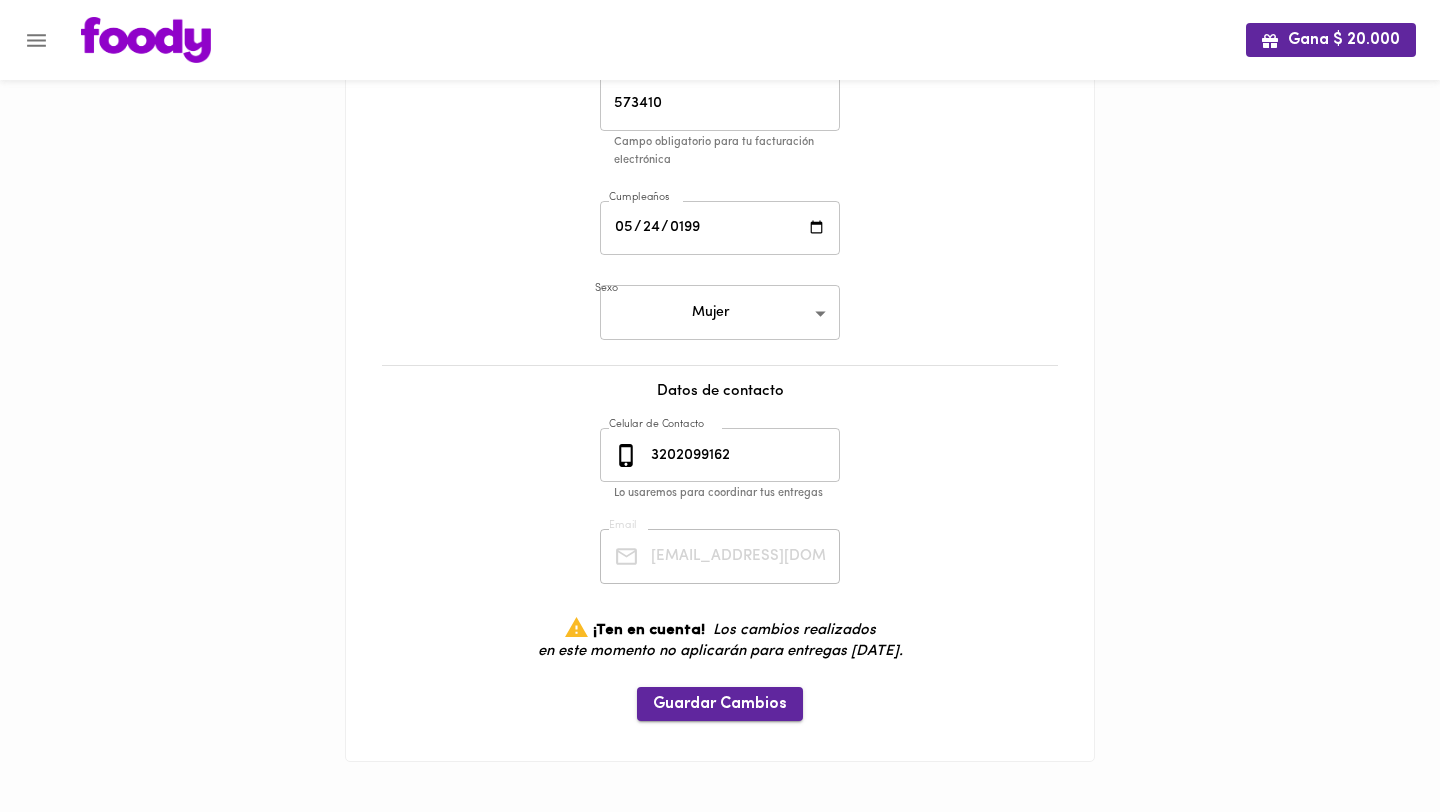click on "Guardar Cambios" at bounding box center [720, 704] 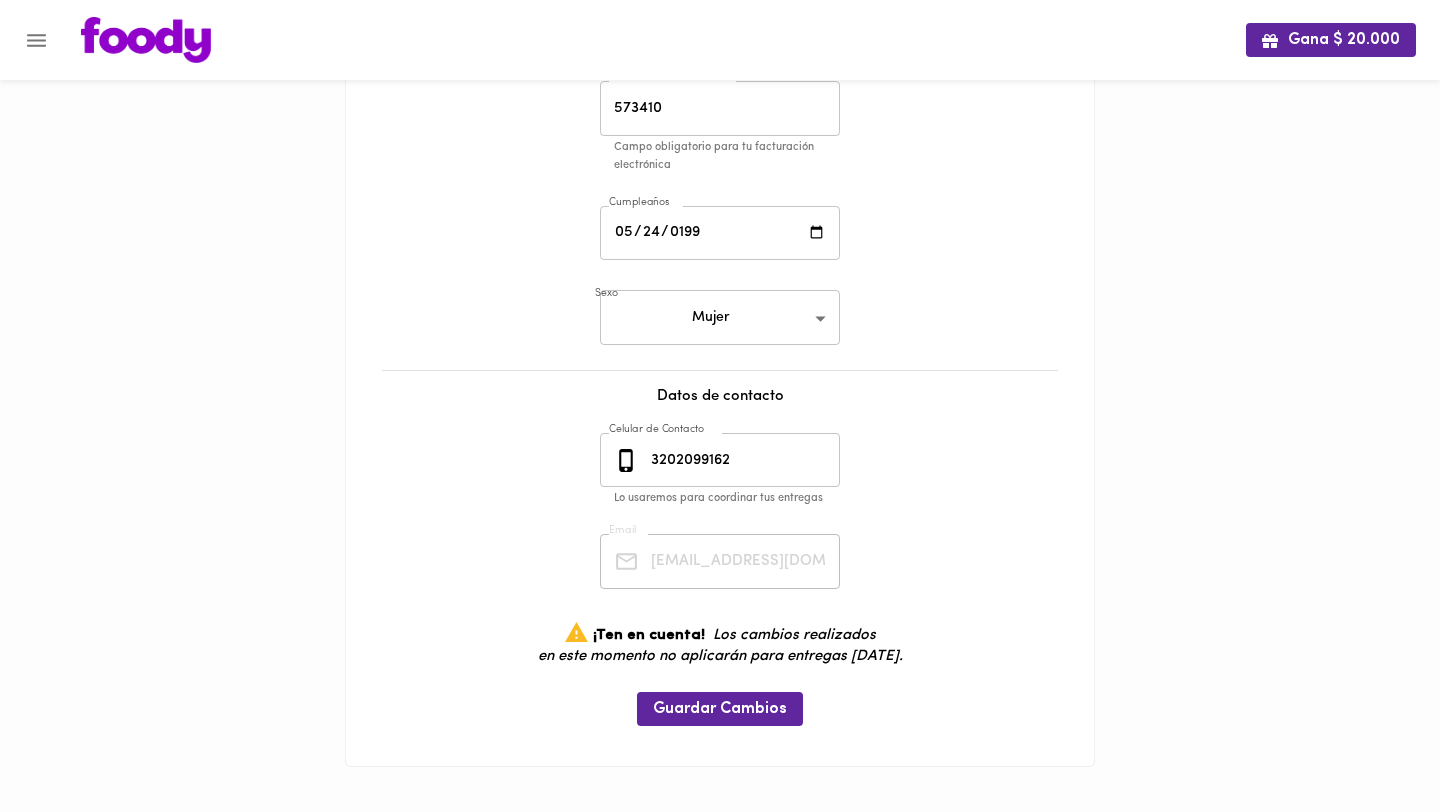 scroll, scrollTop: 324, scrollLeft: 0, axis: vertical 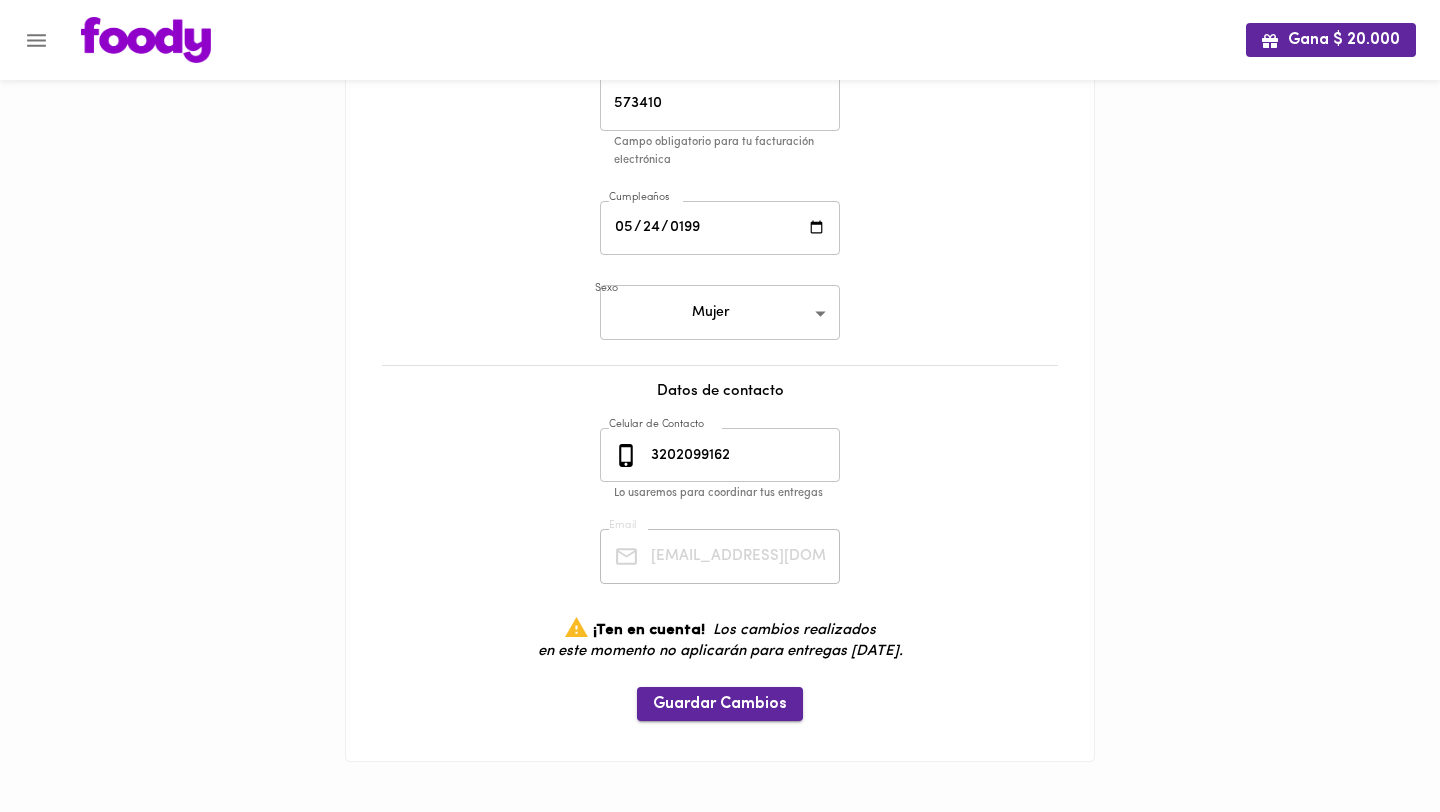 click on "Guardar Cambios" at bounding box center [720, 704] 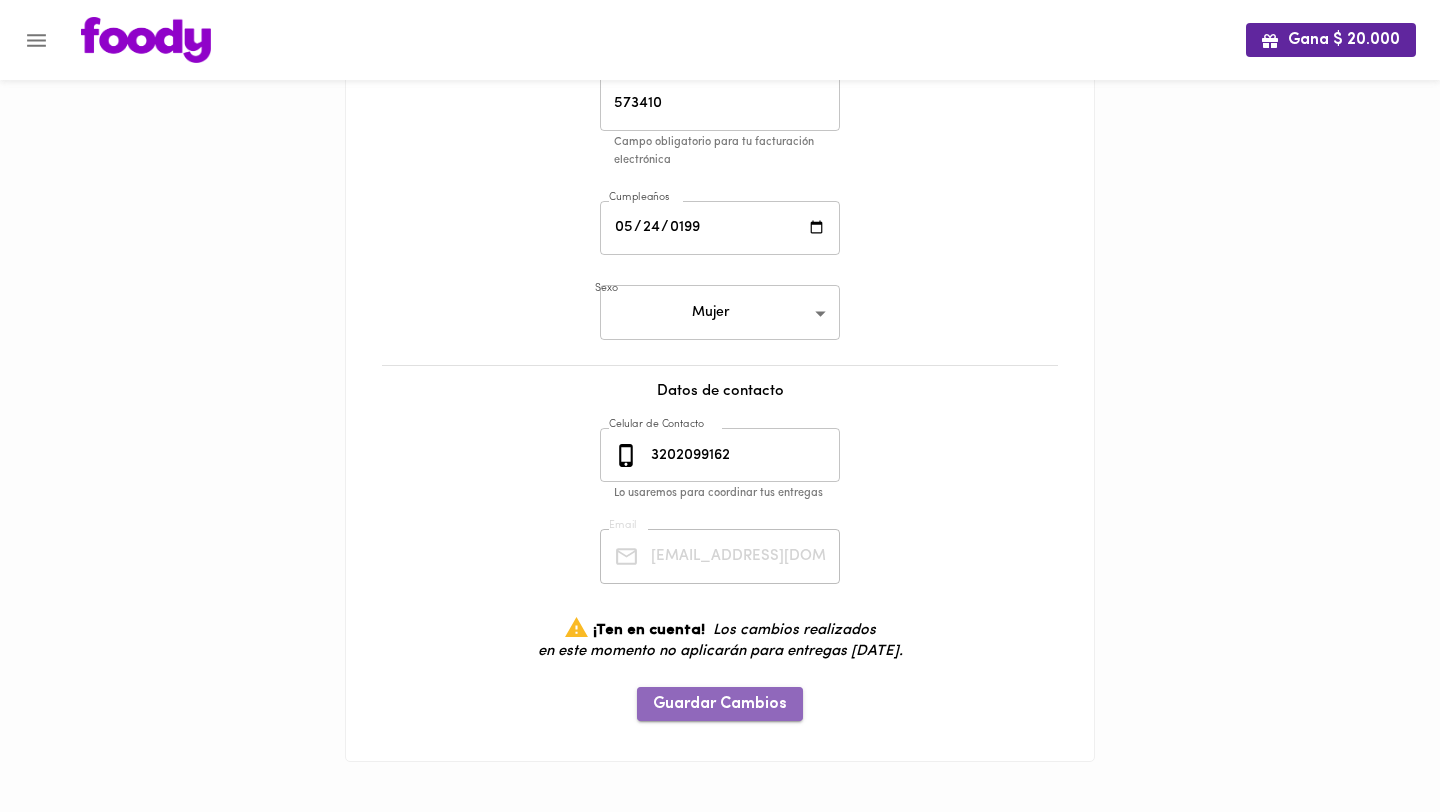 click on "Guardar Cambios" at bounding box center [720, 704] 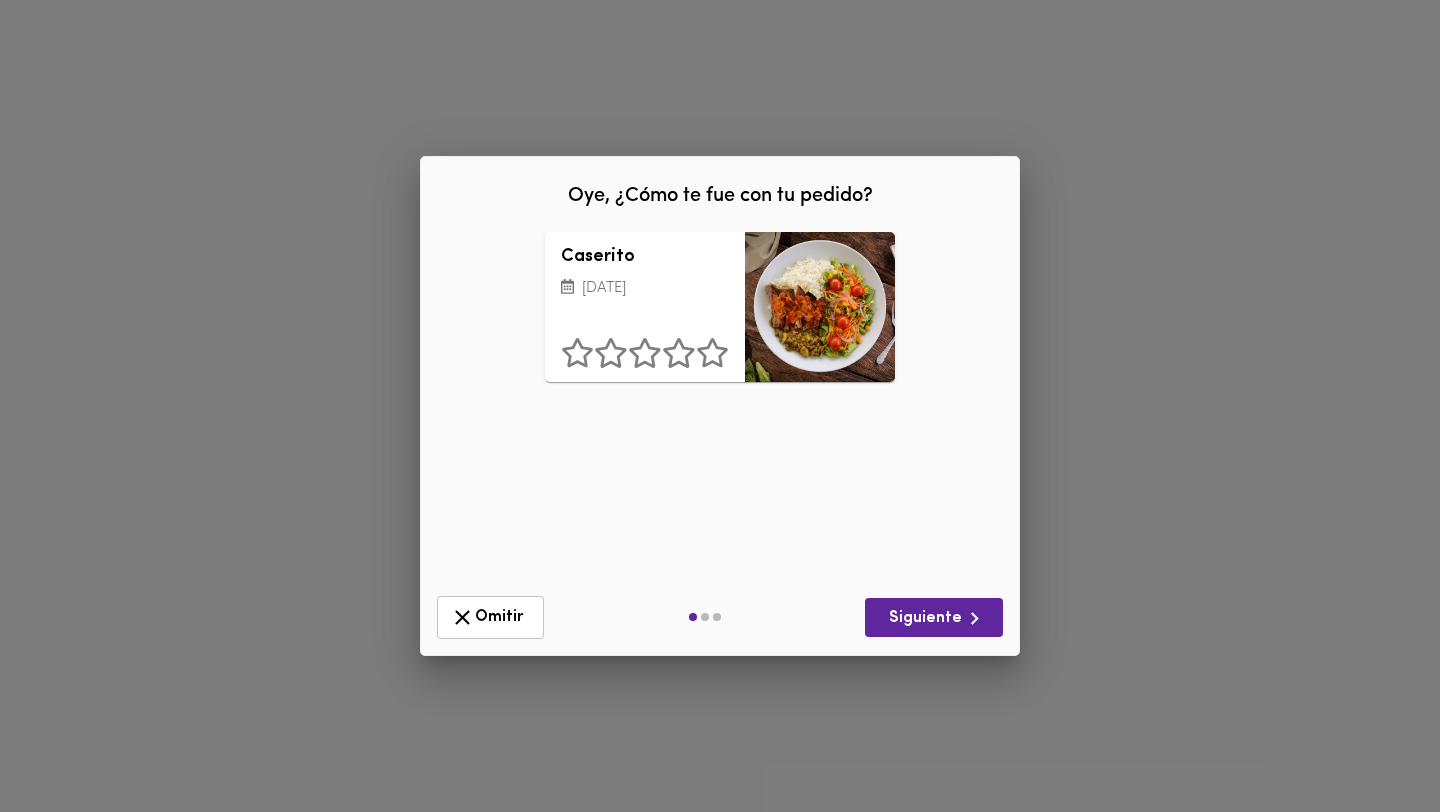 scroll, scrollTop: 0, scrollLeft: 0, axis: both 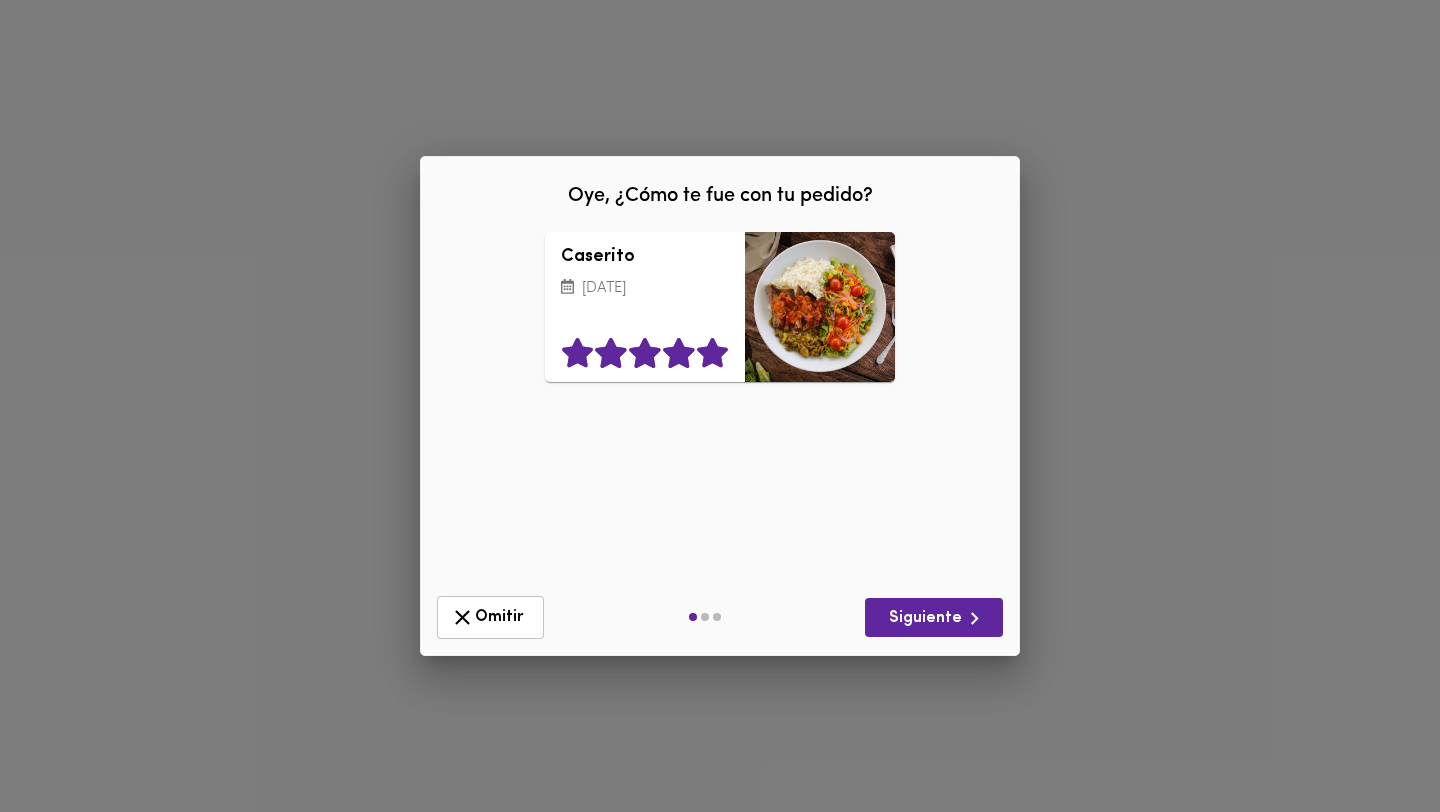 click 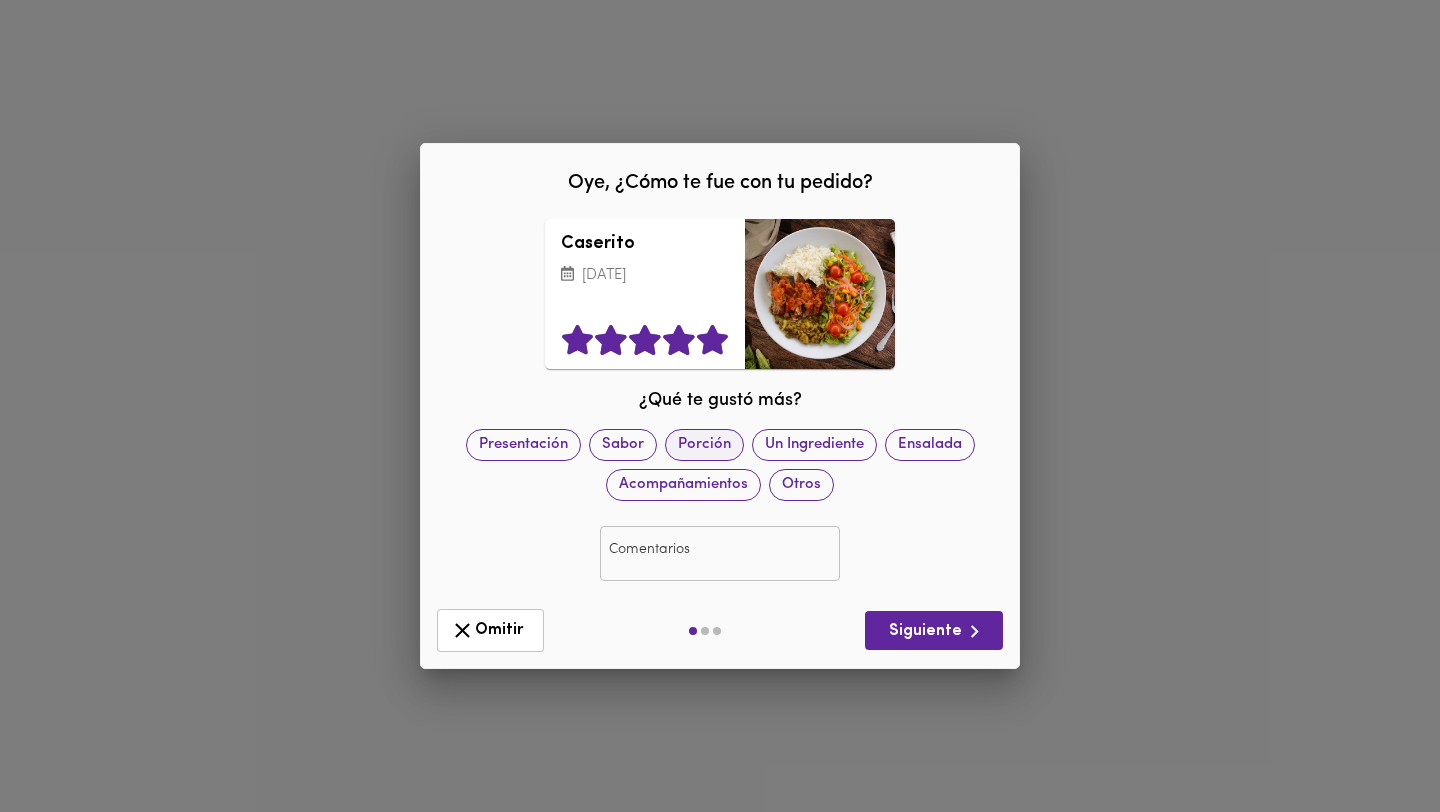 click on "Porción" at bounding box center [704, 444] 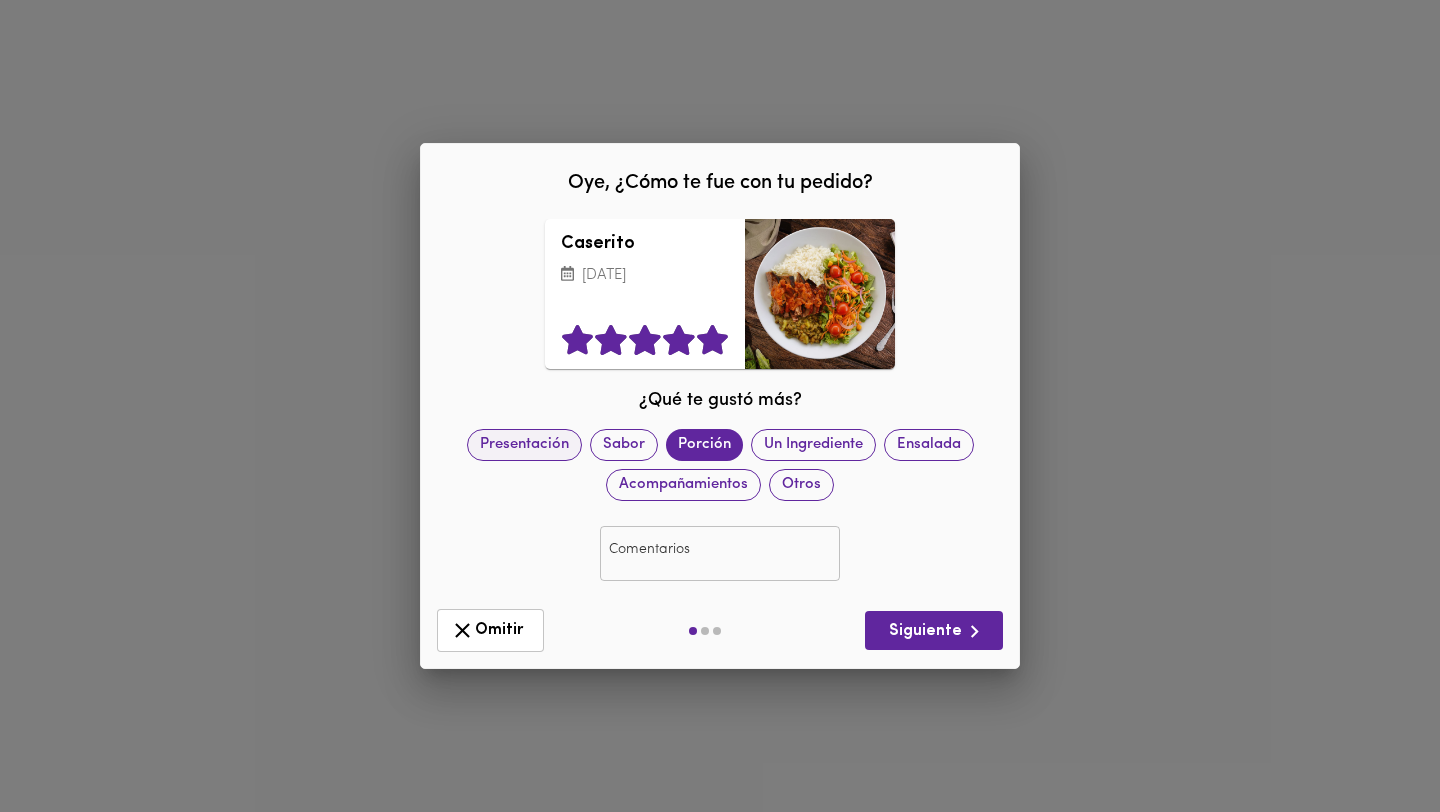 click on "Presentación" at bounding box center [524, 444] 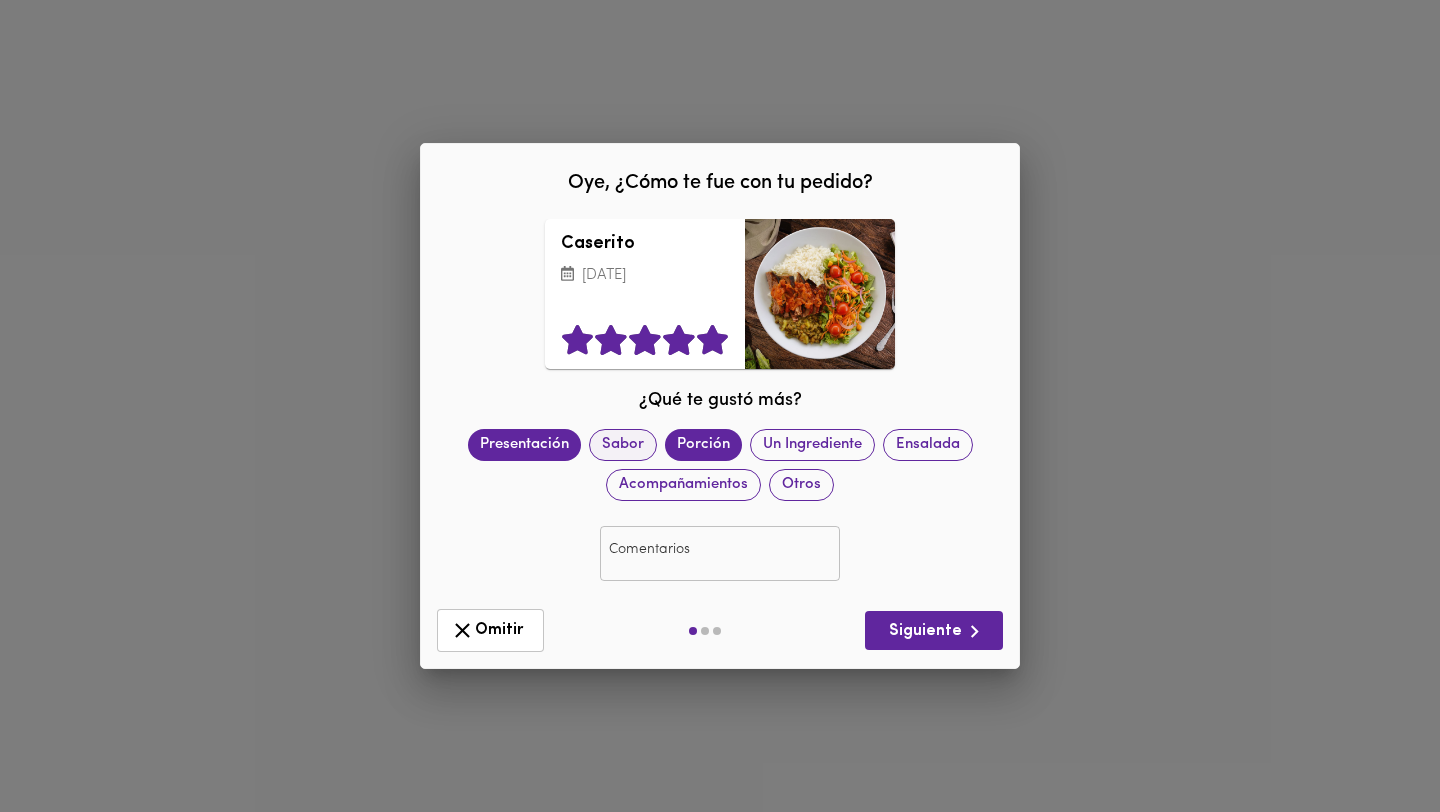 click on "Sabor" at bounding box center [623, 444] 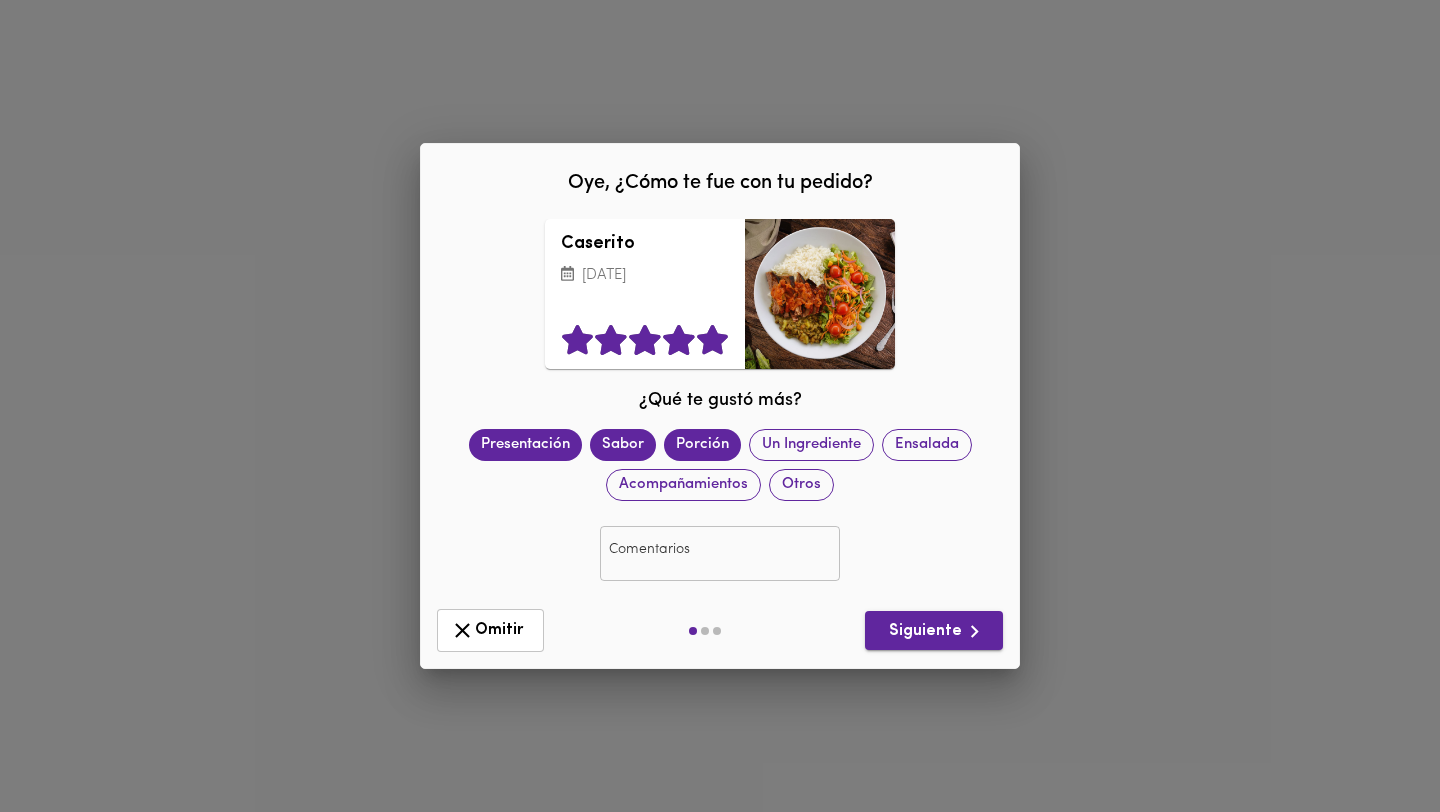 click on "Siguiente" at bounding box center (934, 631) 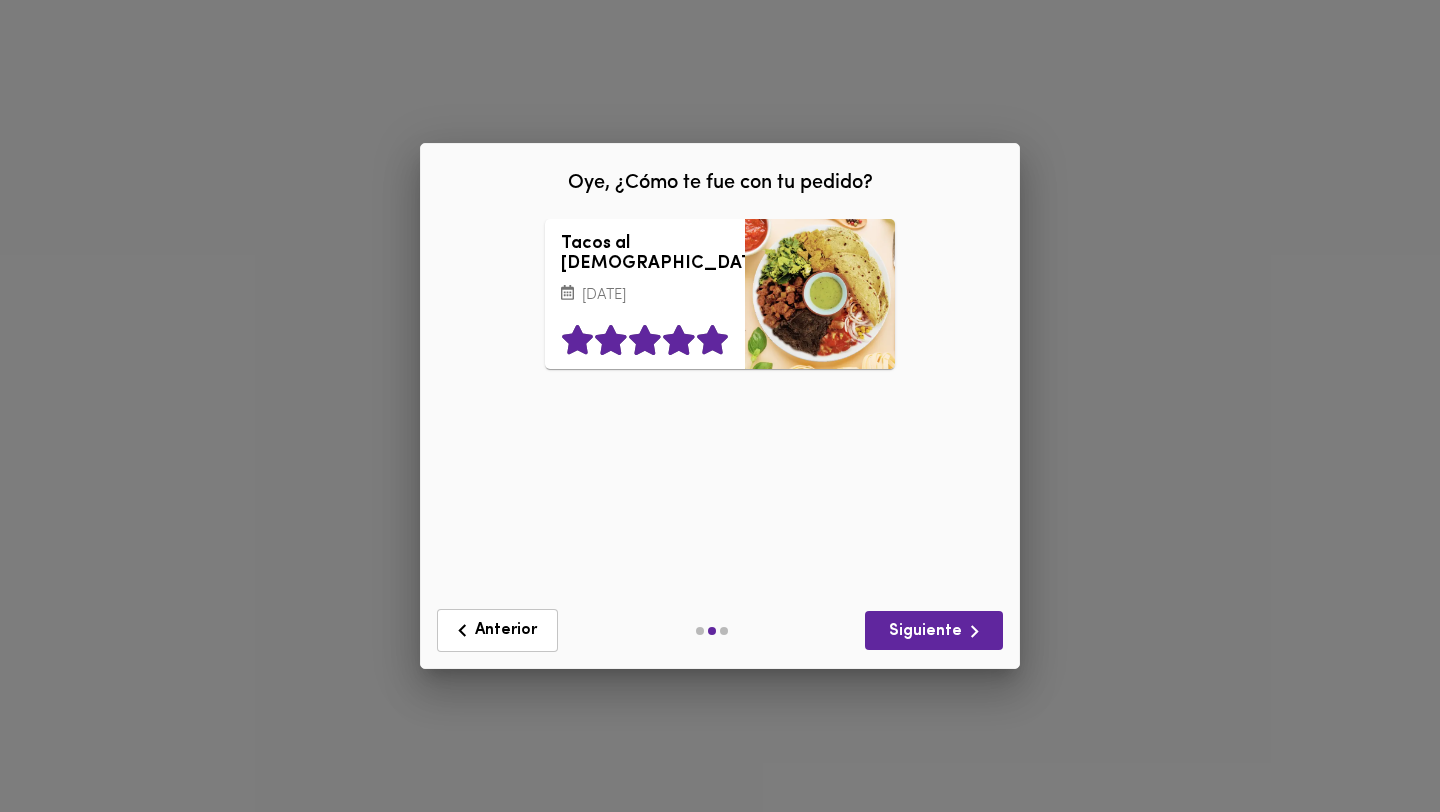 click 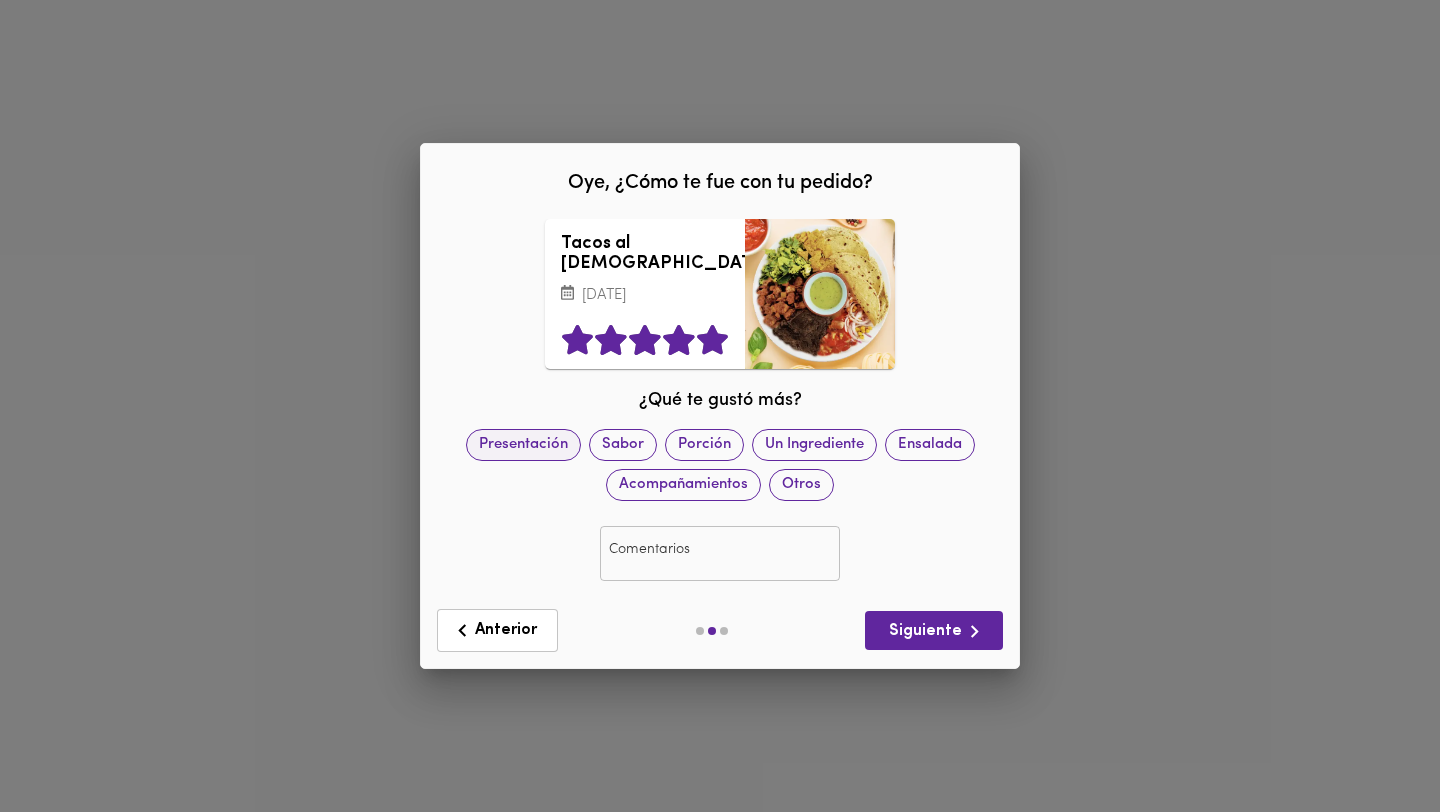 click on "Presentación" at bounding box center (523, 444) 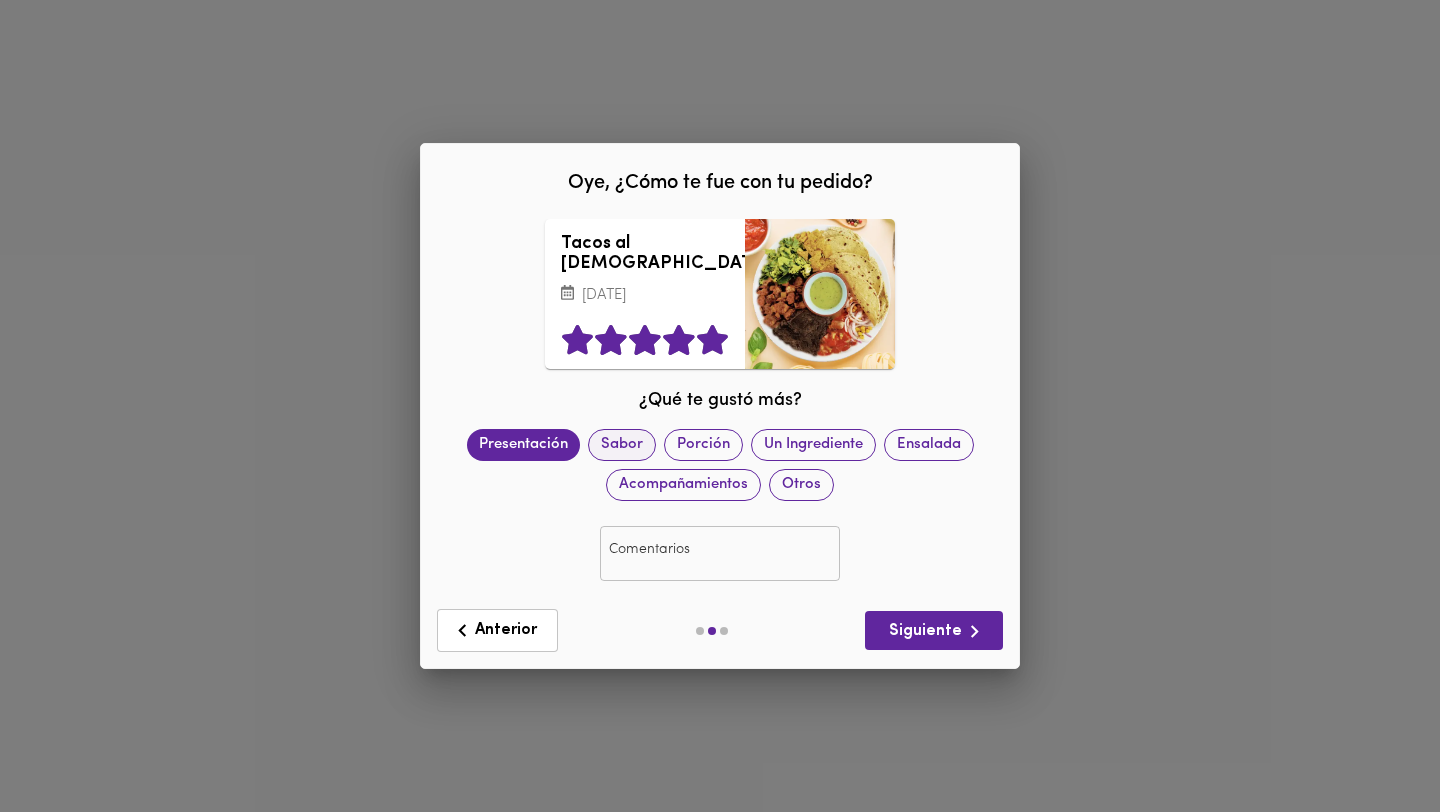 click on "Sabor" at bounding box center (622, 444) 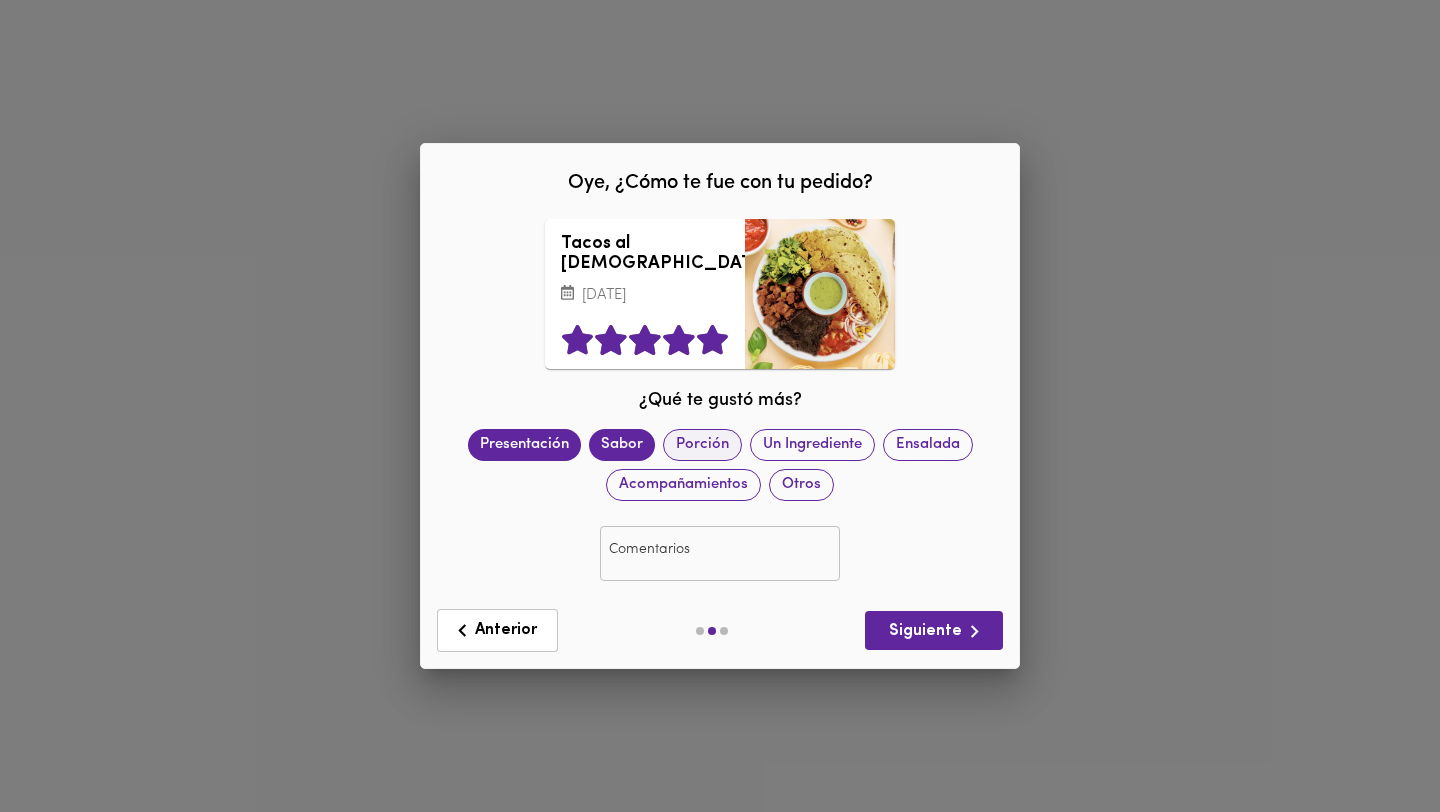 click on "Porción" at bounding box center (702, 444) 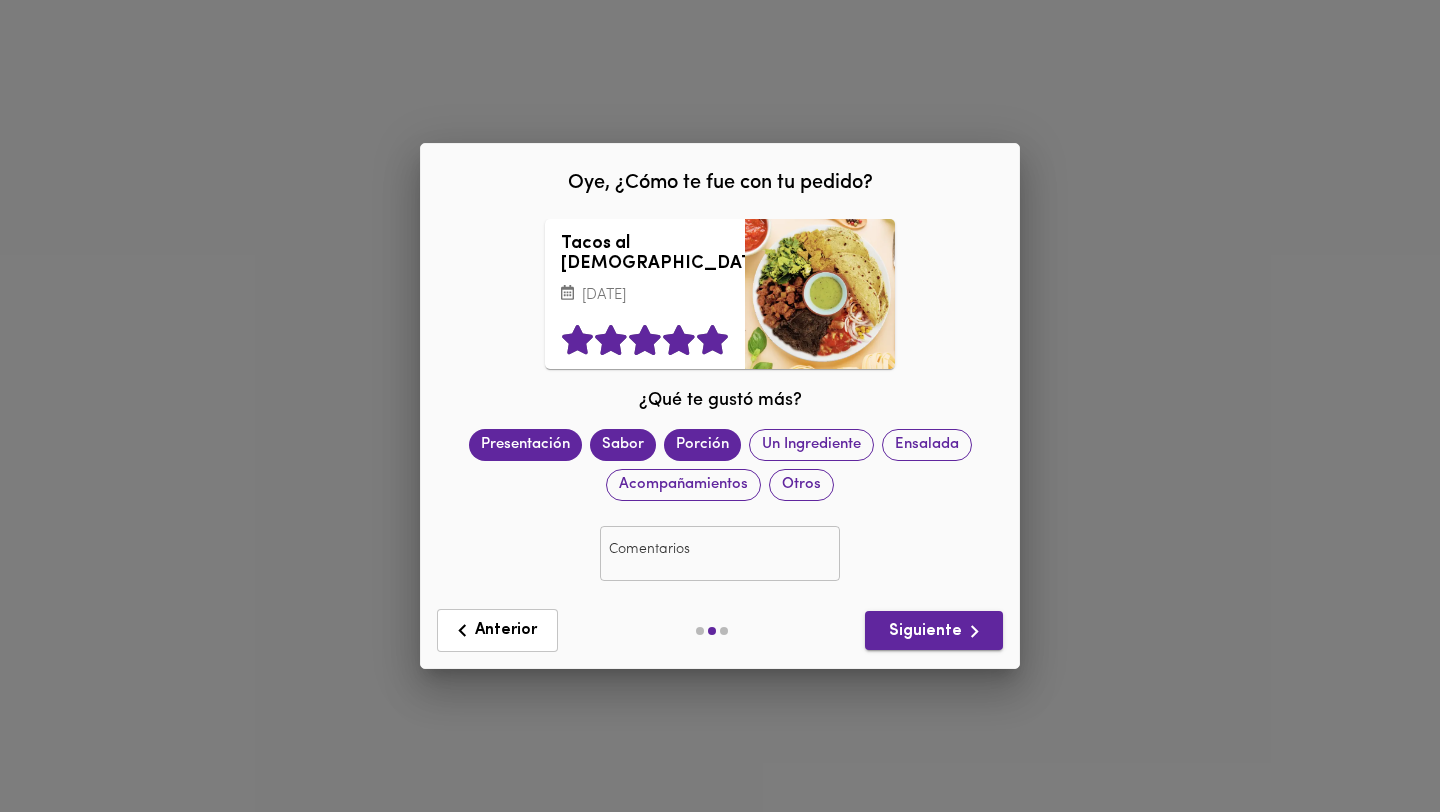 click on "Siguiente" at bounding box center [934, 631] 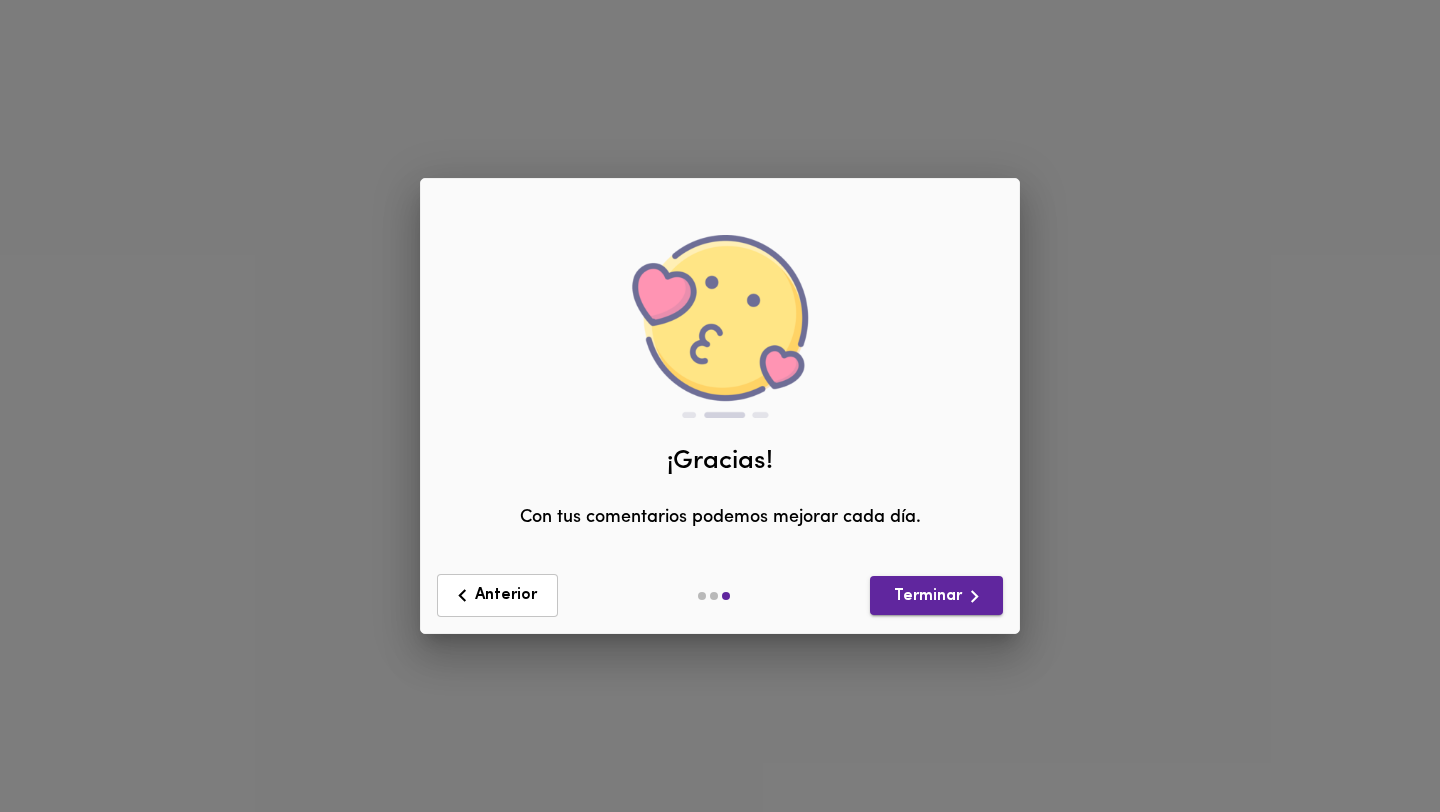 click on "Terminar" at bounding box center [936, 595] 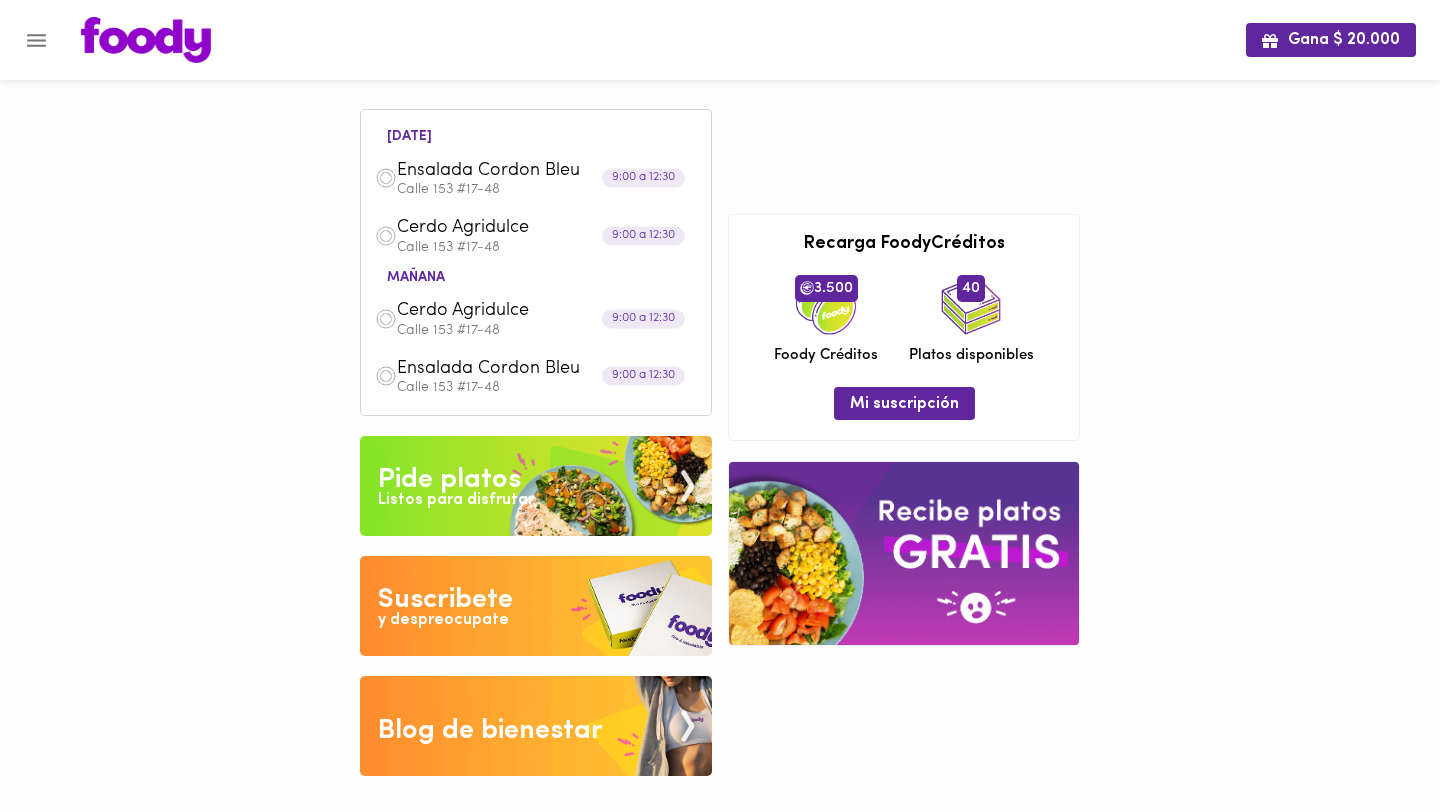 click on "Listos para disfrutar" at bounding box center (456, 500) 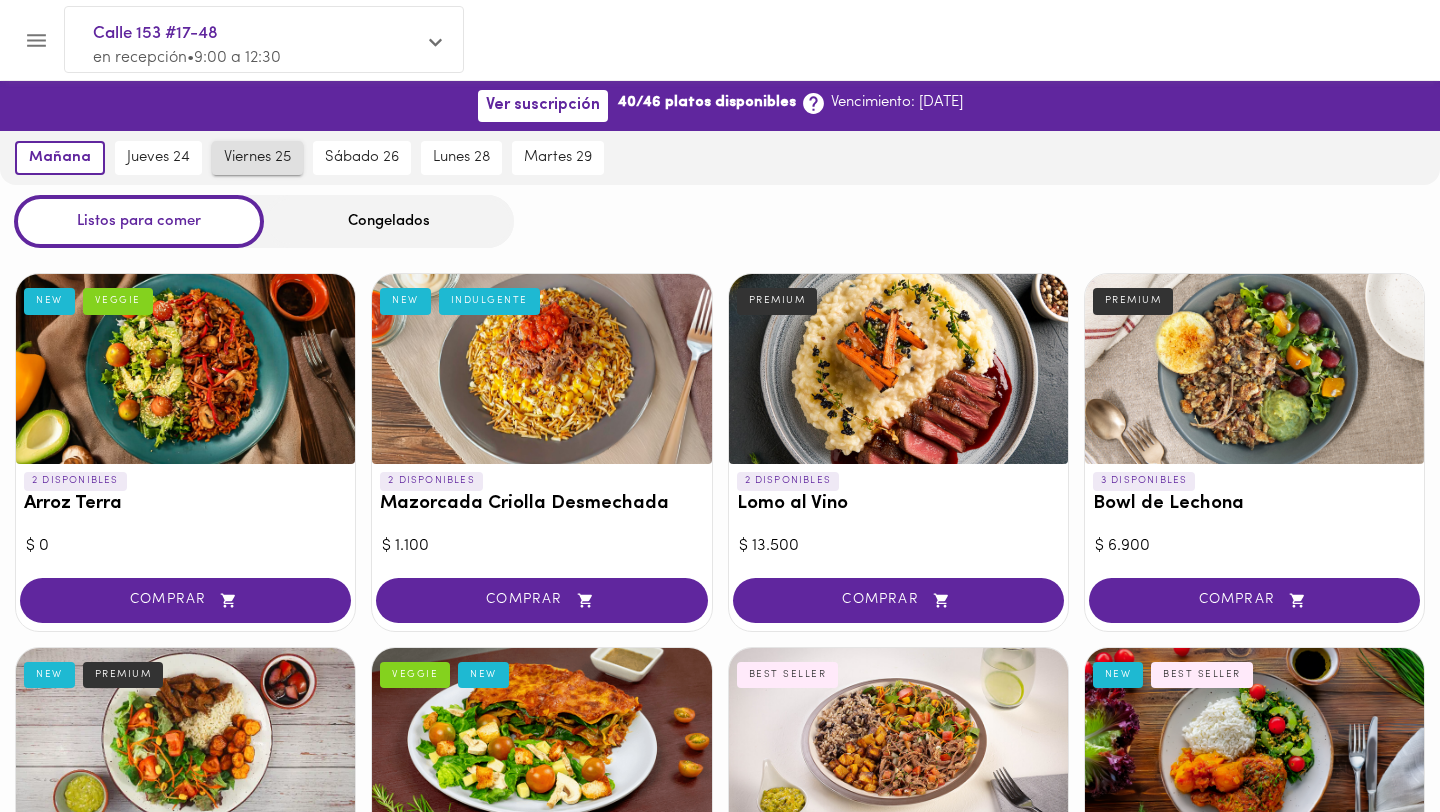 click on "viernes 25" at bounding box center [257, 158] 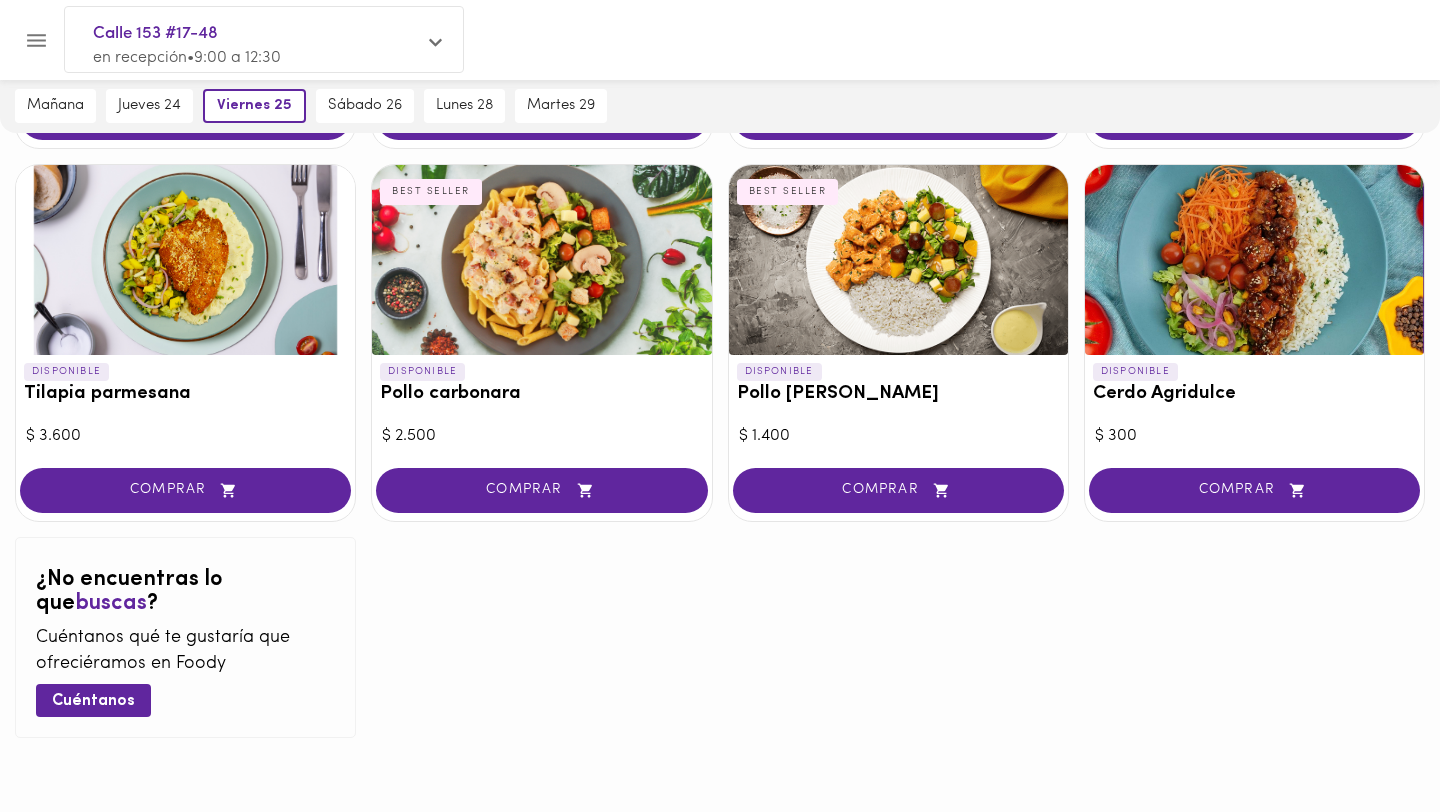 scroll, scrollTop: 2016, scrollLeft: 0, axis: vertical 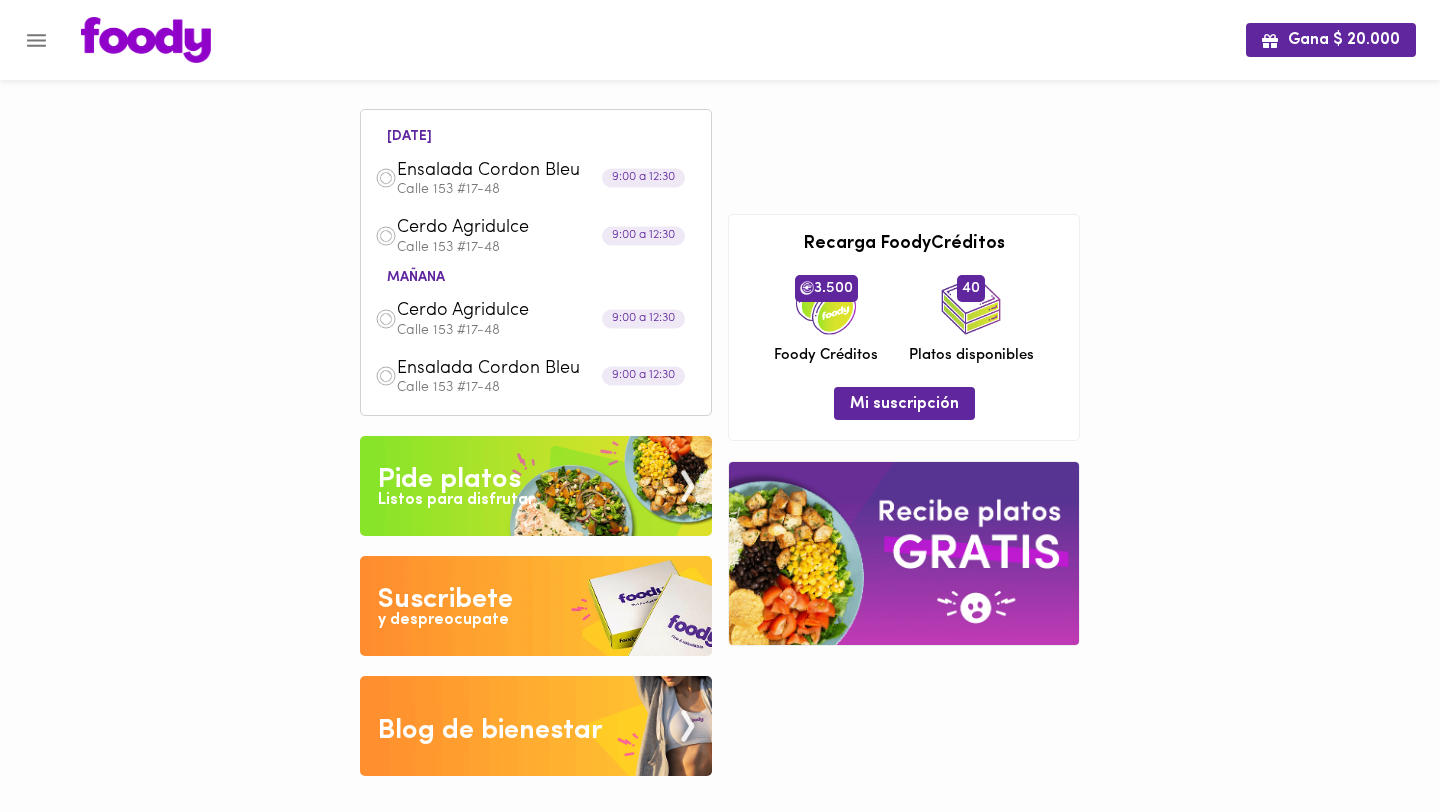 click at bounding box center [536, 486] 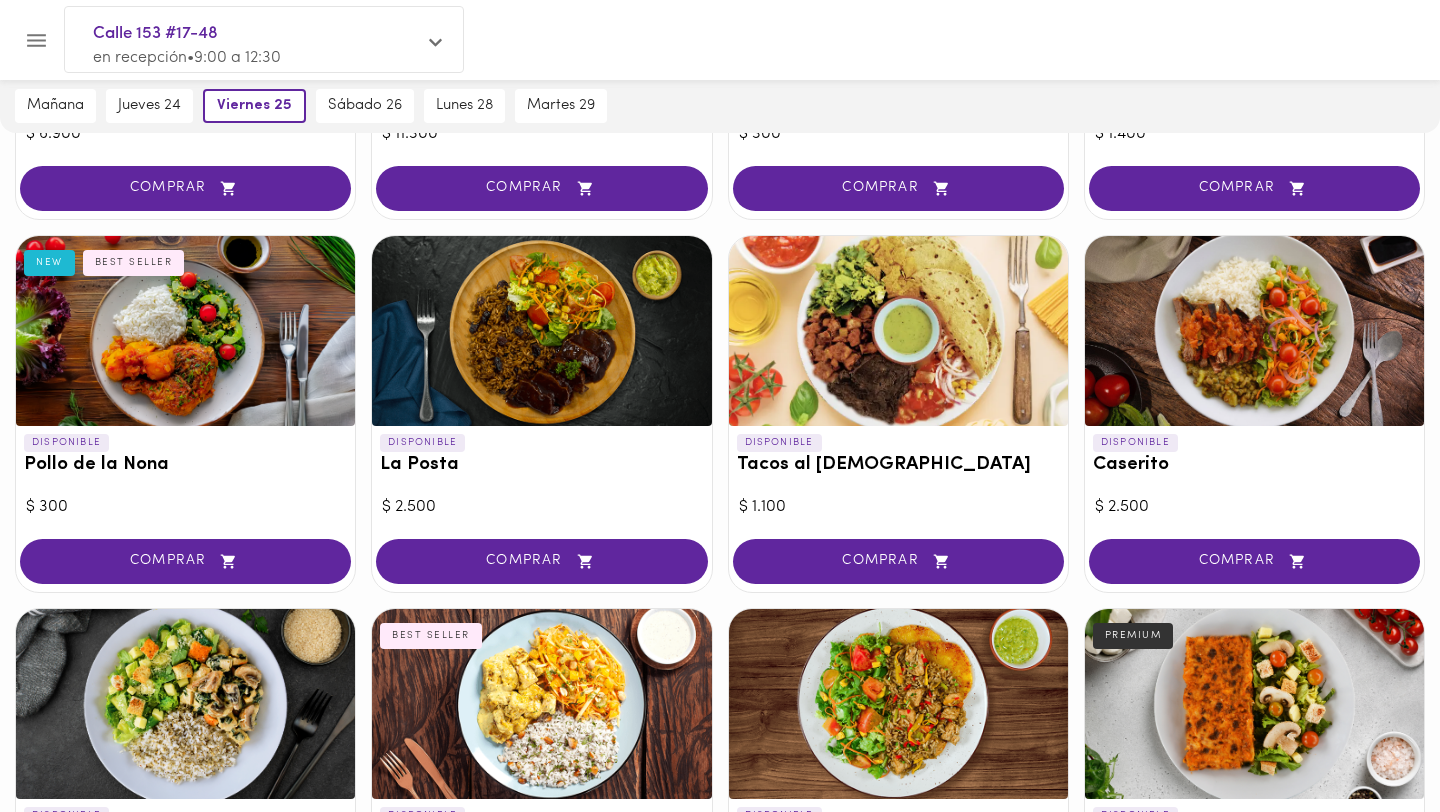 scroll, scrollTop: 694, scrollLeft: 0, axis: vertical 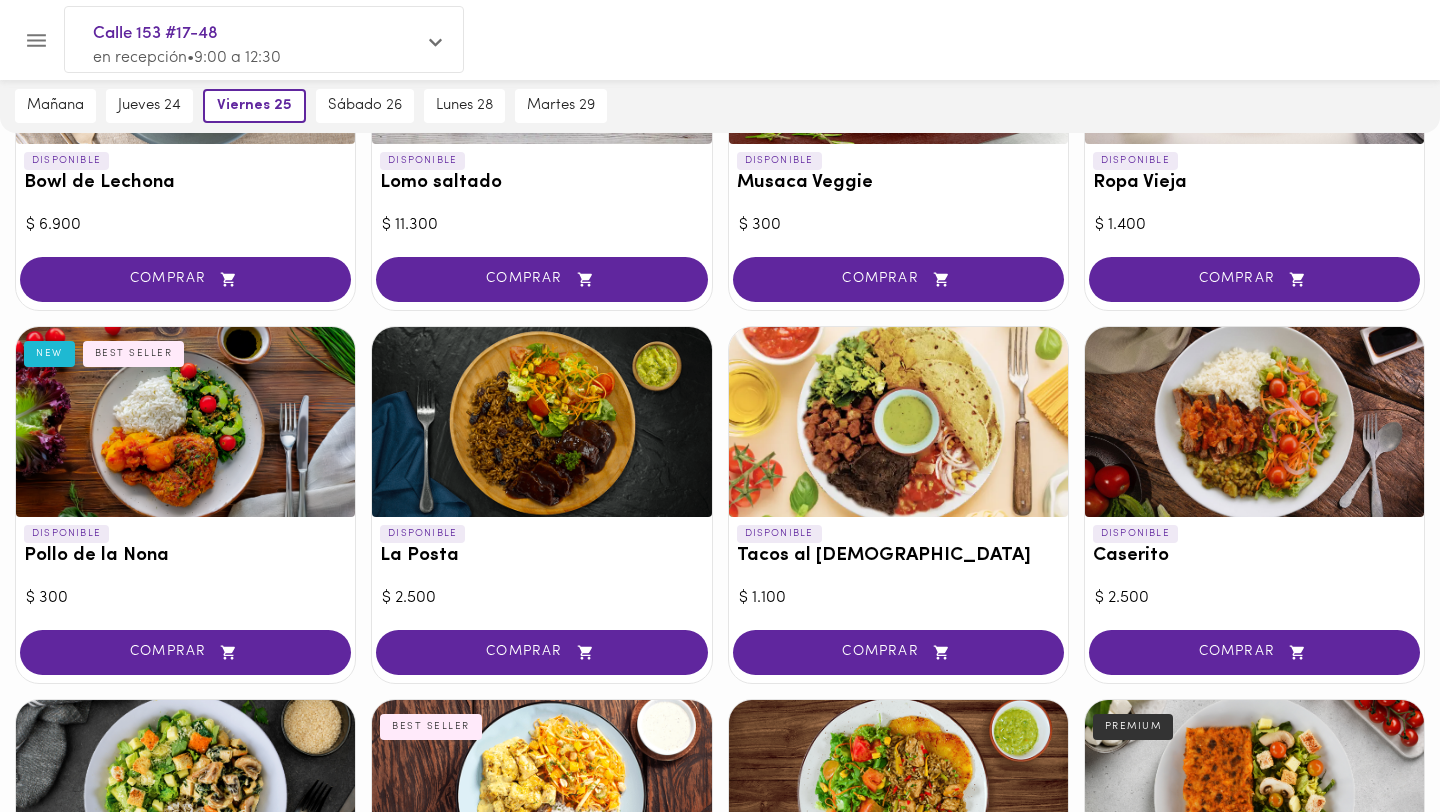 click at bounding box center (185, 422) 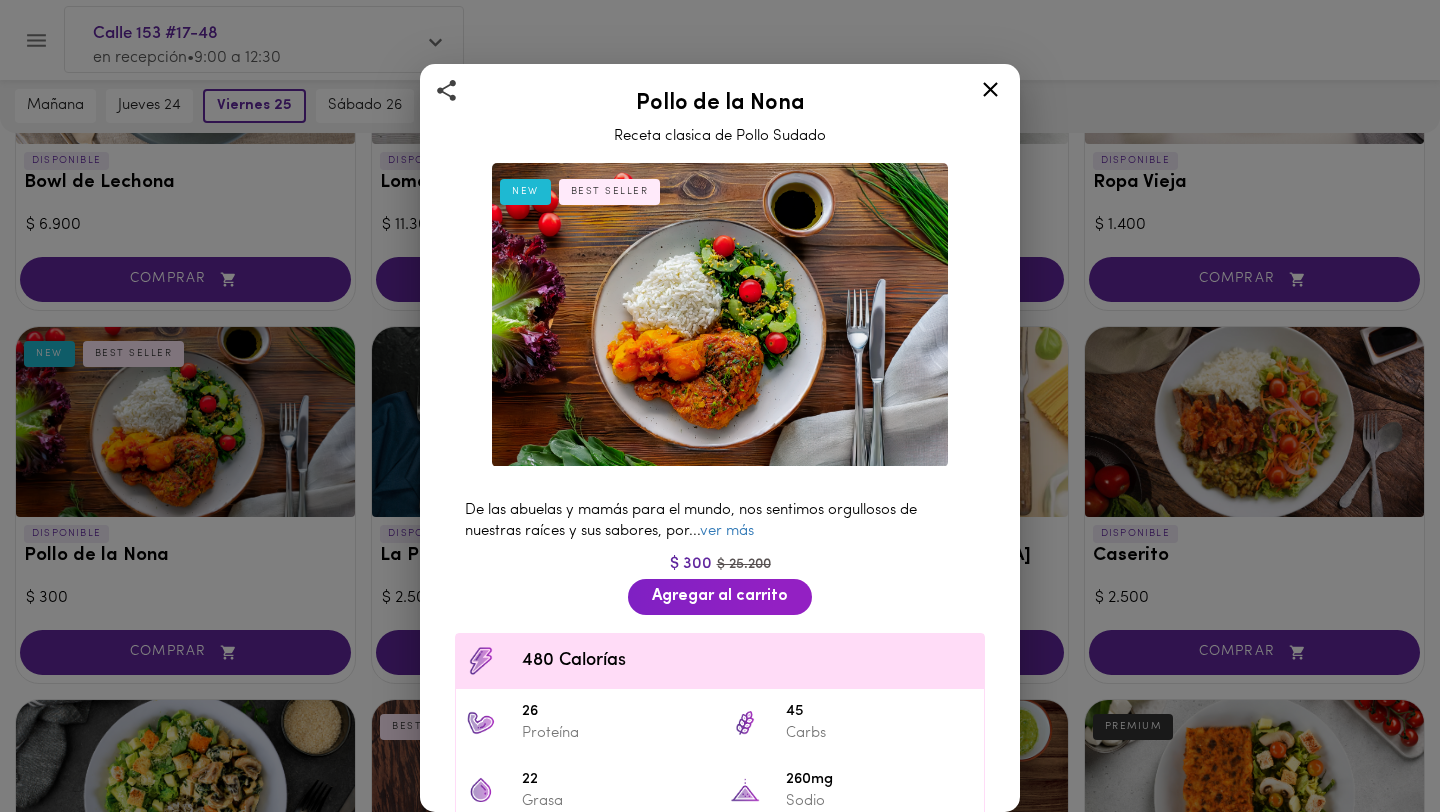 click on "Pollo de la Nona   Receta clasica de Pollo Sudado NEW BEST SELLER De las abuelas y mamás para el mundo, nos sentimos orgullosos de nuestras raíces y sus sabores, por  ...  ver más $ 300 $ 25.200 Agregar al carrito 480 Calorías 26 Proteína 45 Carbs 22 Grasa 260mg Sodio Ingredientes Pierna o pernil de pollo , Ajo fresco, Cebolla cabezona blanca, Aceite vegetal, Sal, Pimentón rojo,  ...  ver más Contiene:   Pimienta" at bounding box center [720, 406] 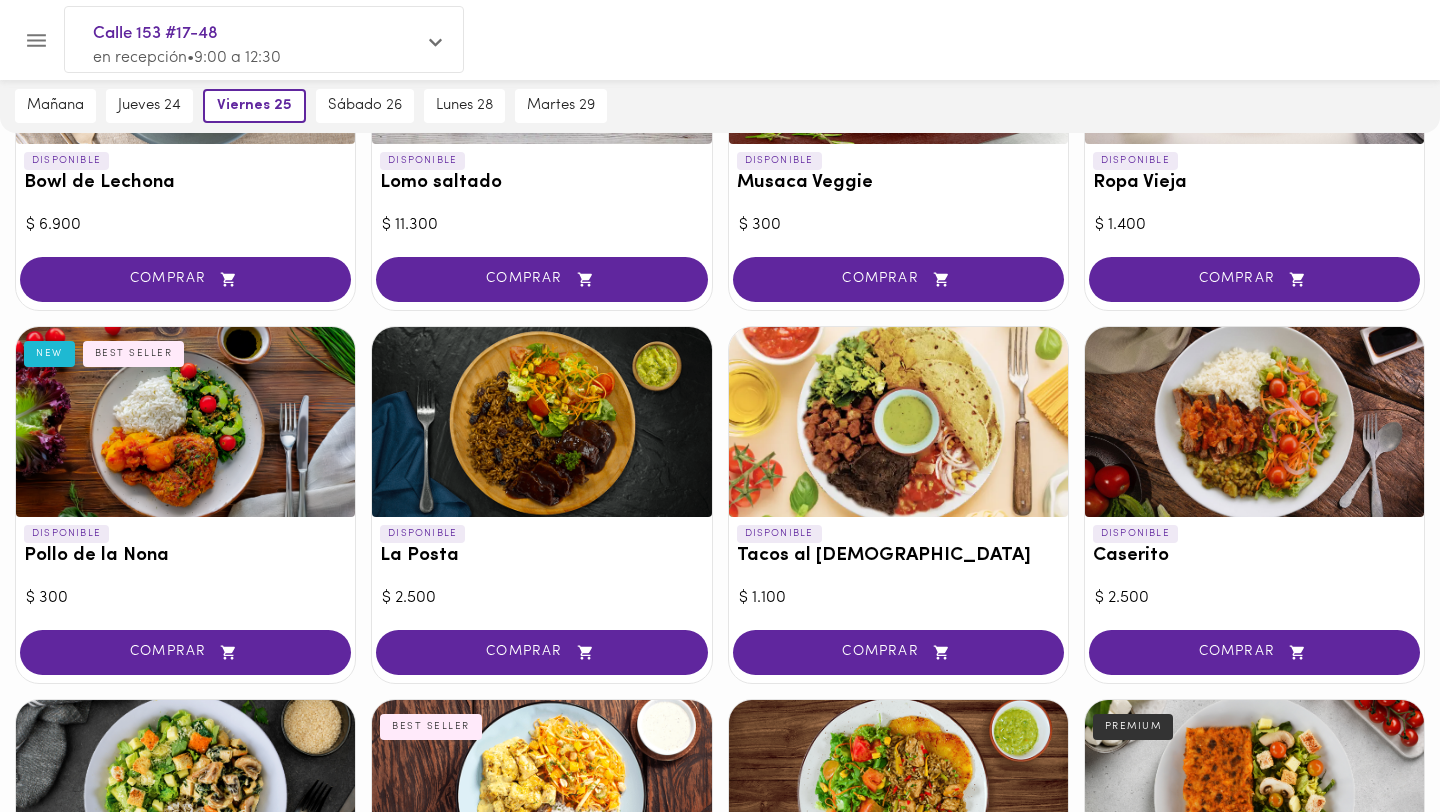 click at bounding box center [185, 422] 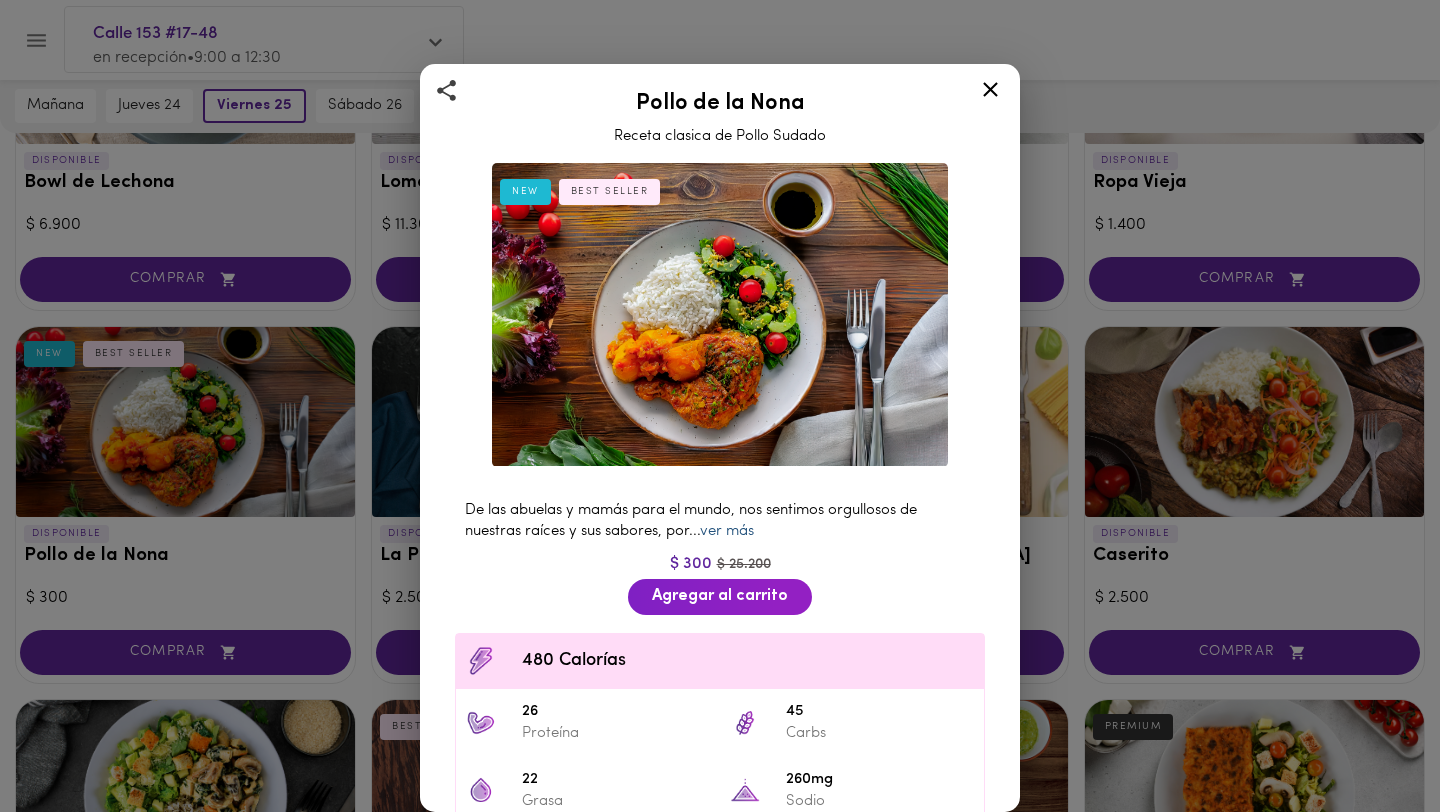 click on "ver más" at bounding box center [727, 531] 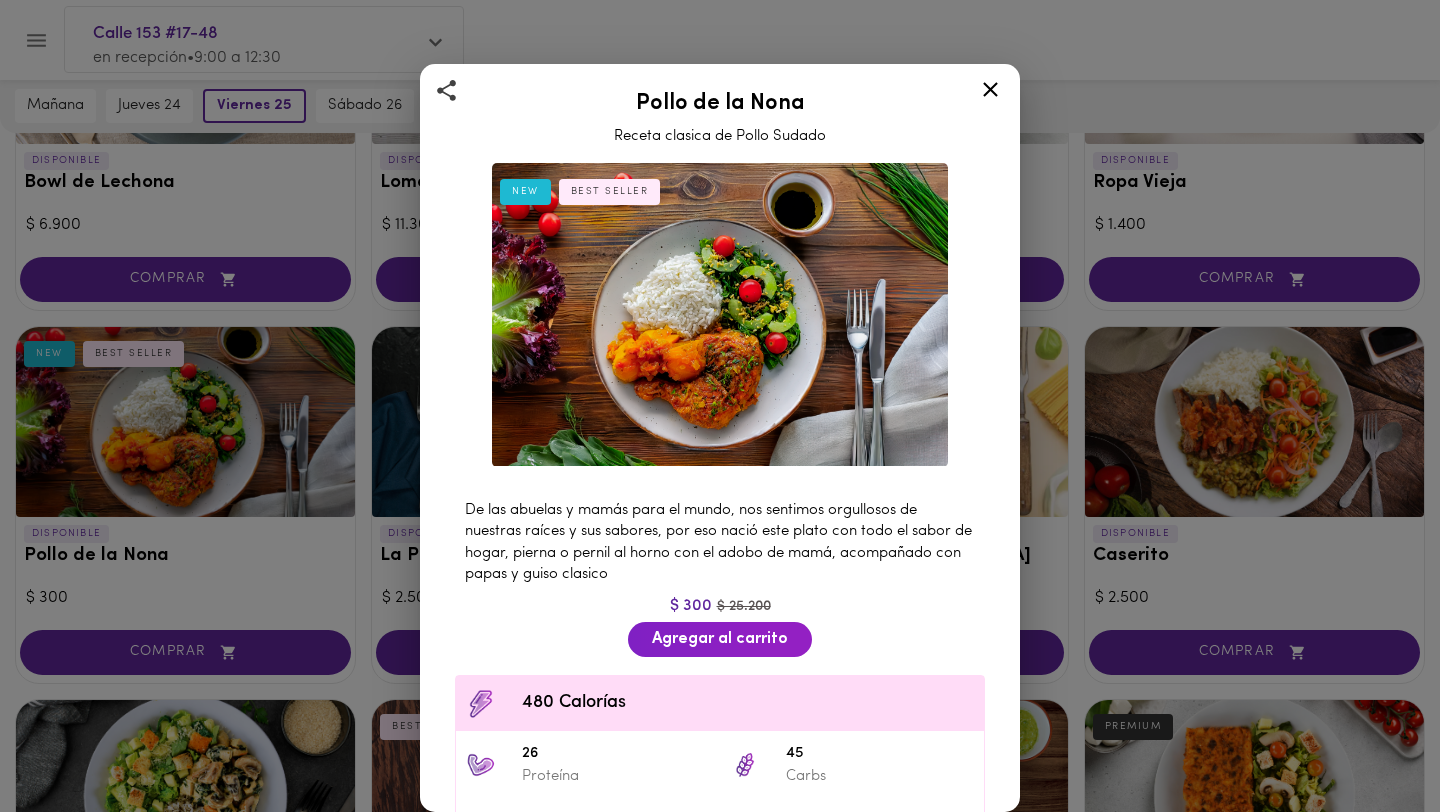 scroll, scrollTop: 91, scrollLeft: 0, axis: vertical 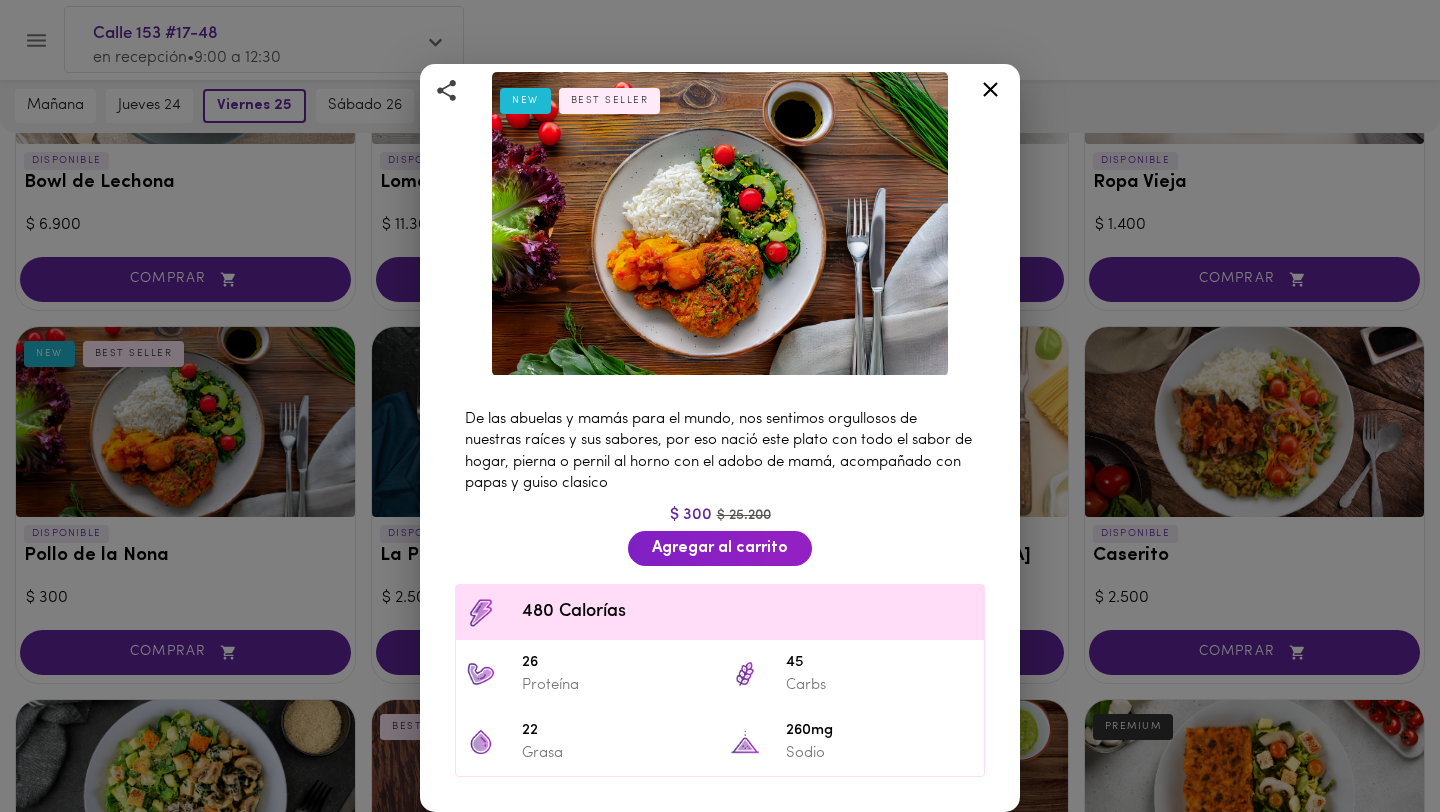 click 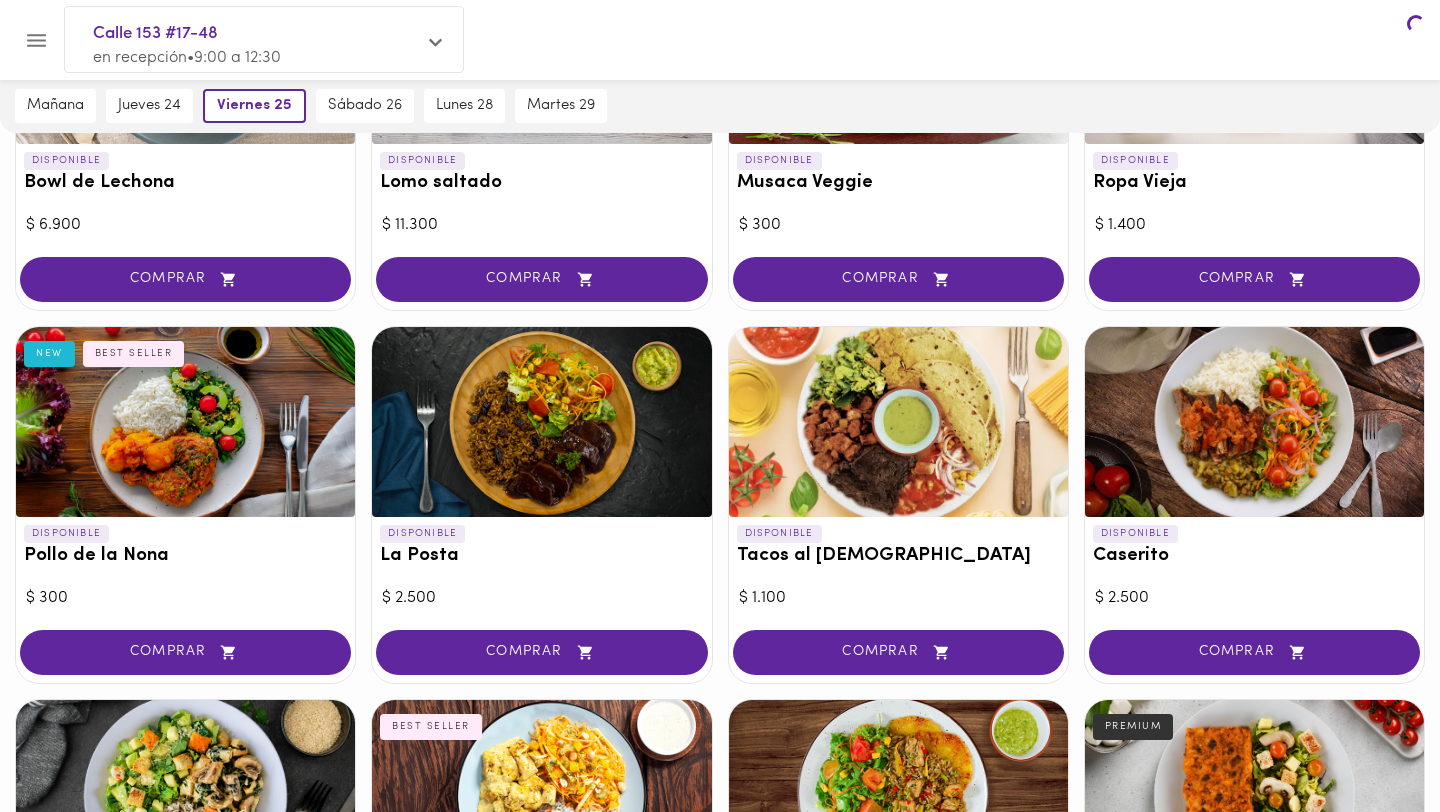 scroll, scrollTop: 0, scrollLeft: 0, axis: both 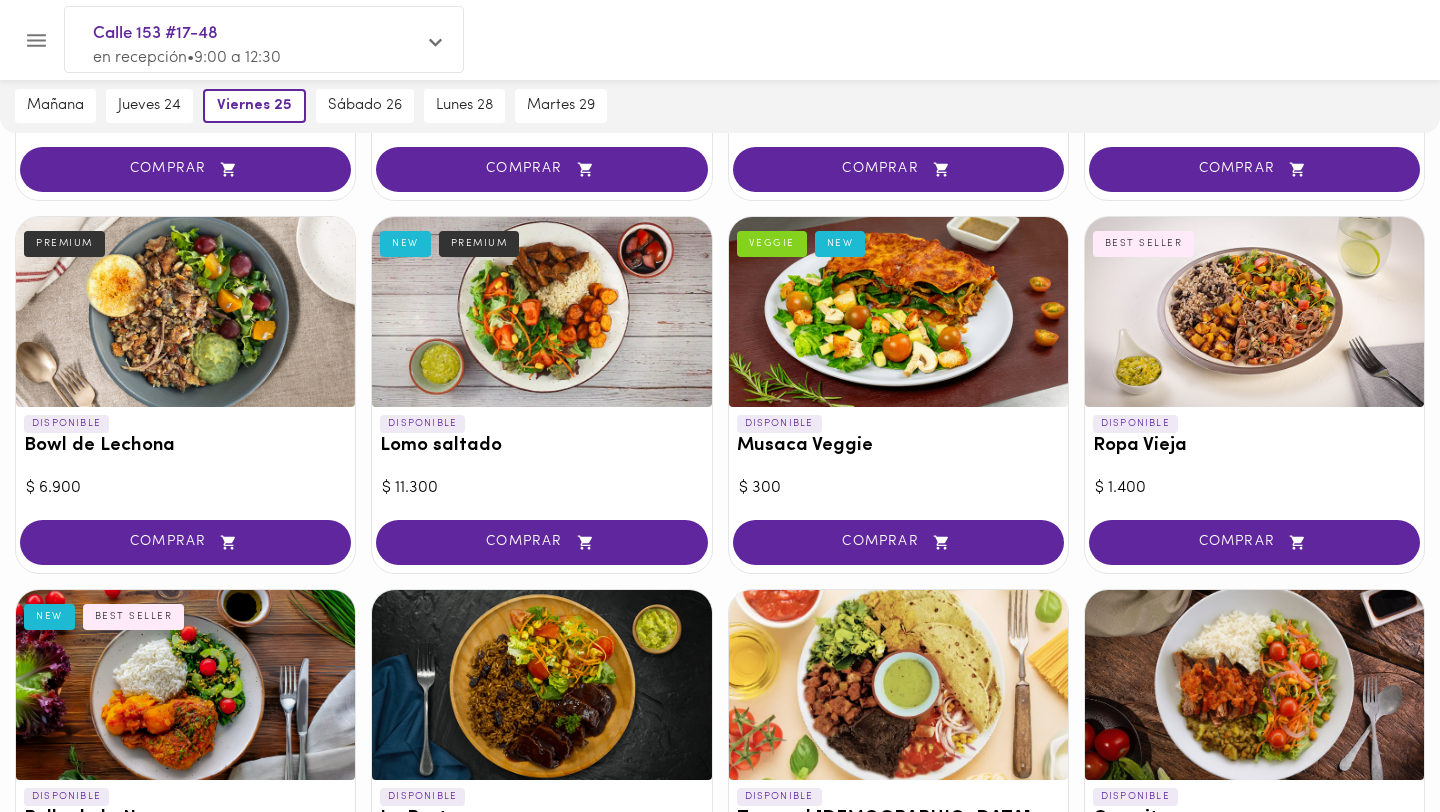 click on "Ropa Vieja" at bounding box center [1254, 446] 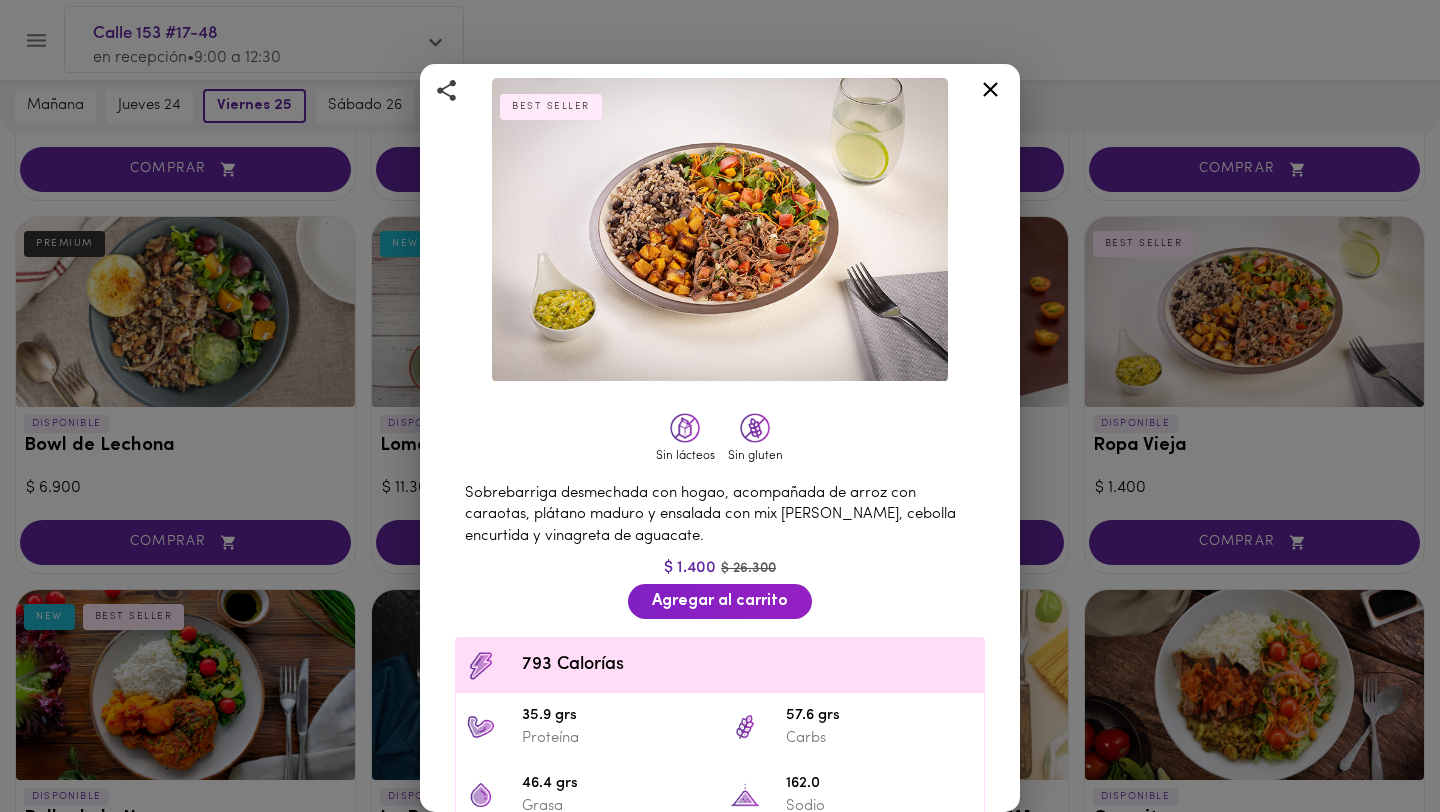 scroll, scrollTop: 80, scrollLeft: 0, axis: vertical 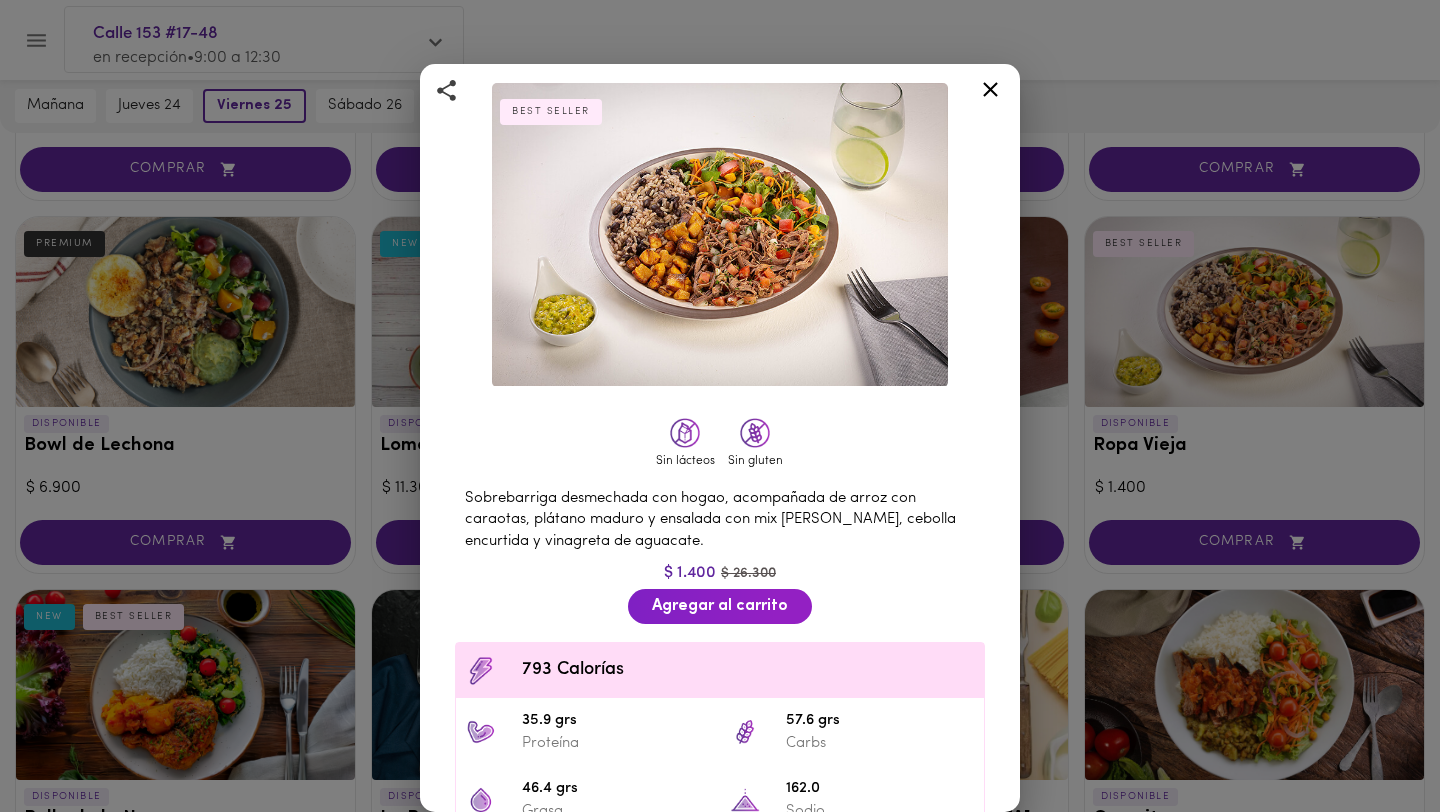 click 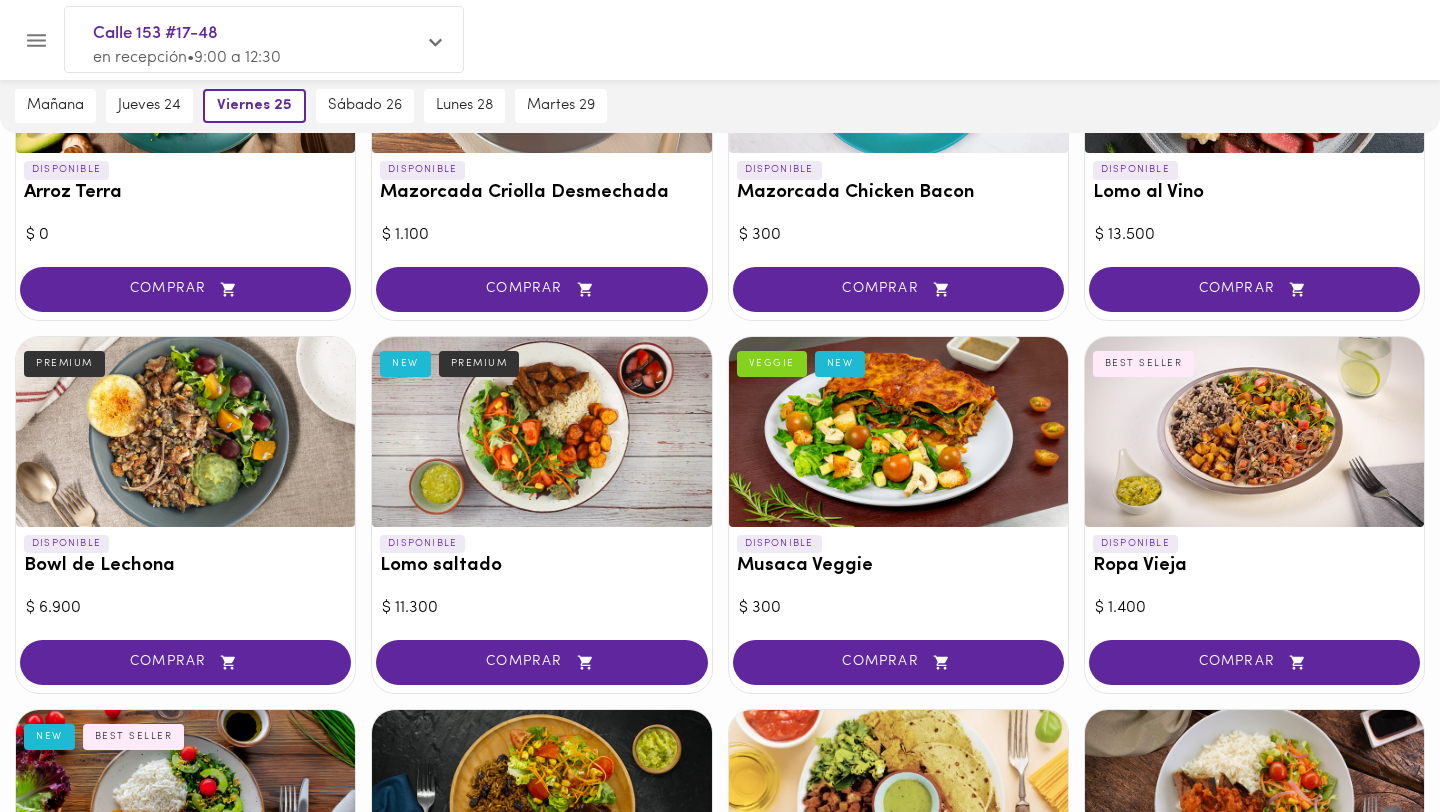 scroll, scrollTop: 288, scrollLeft: 0, axis: vertical 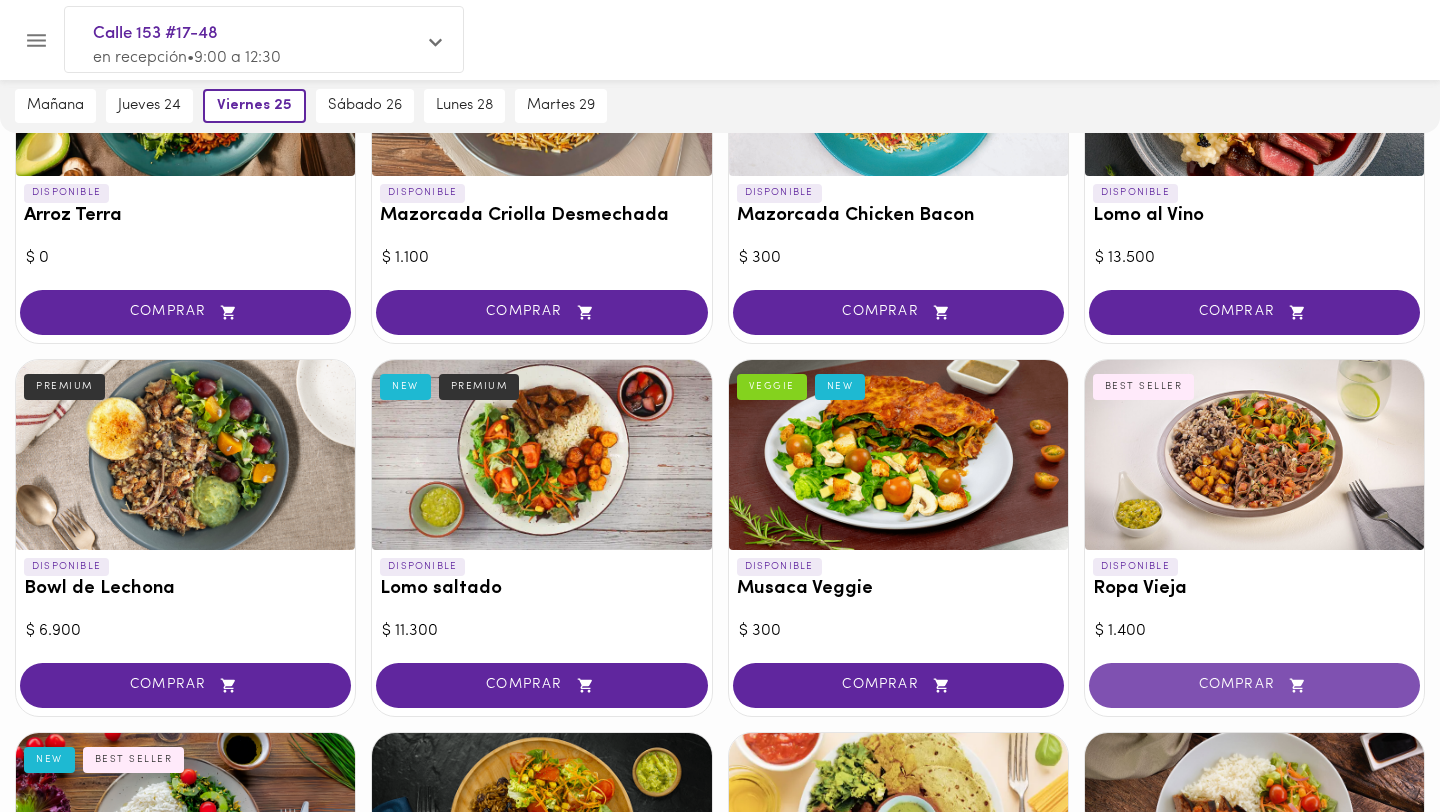 click on "COMPRAR" at bounding box center (1254, 685) 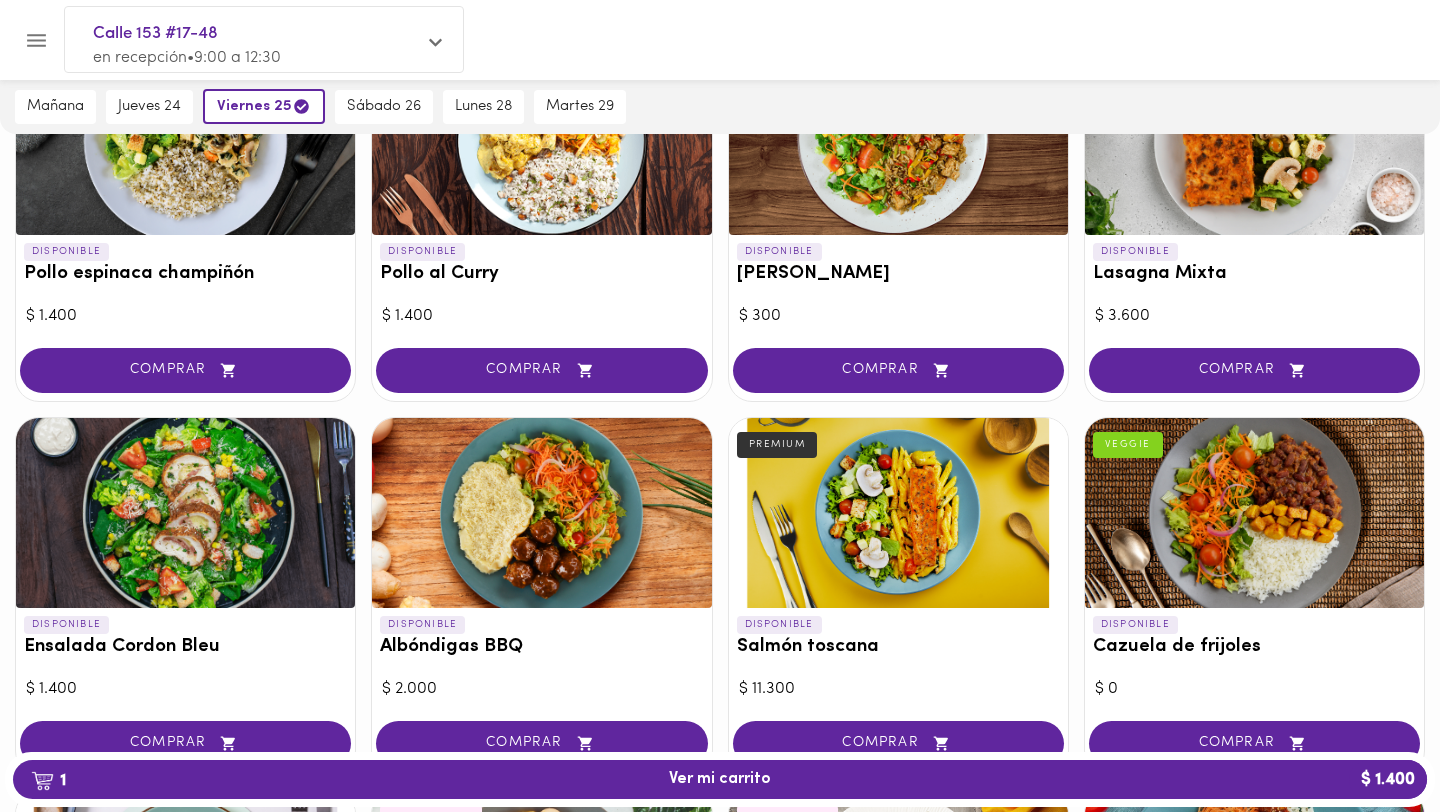 scroll, scrollTop: 0, scrollLeft: 0, axis: both 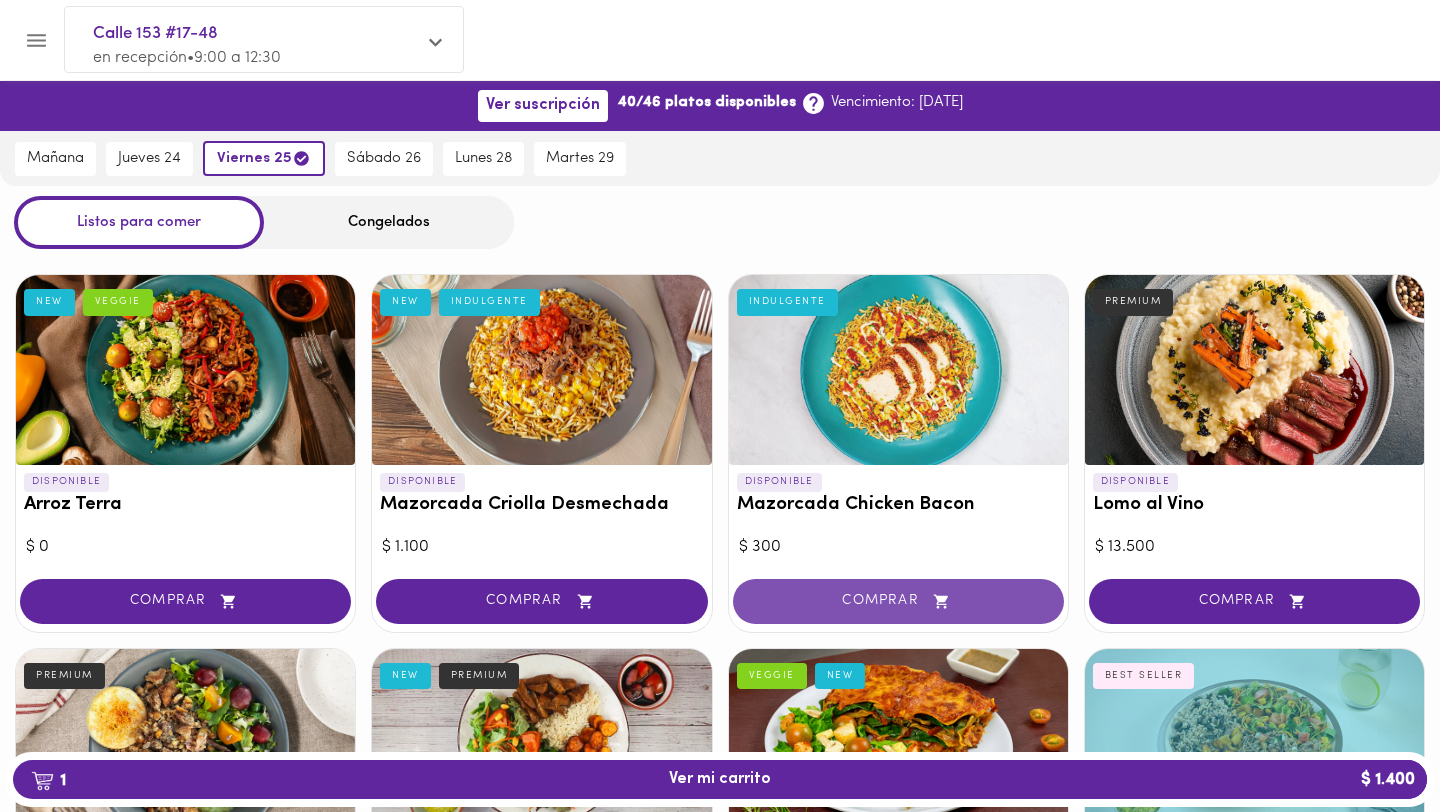 click on "COMPRAR" at bounding box center [898, 601] 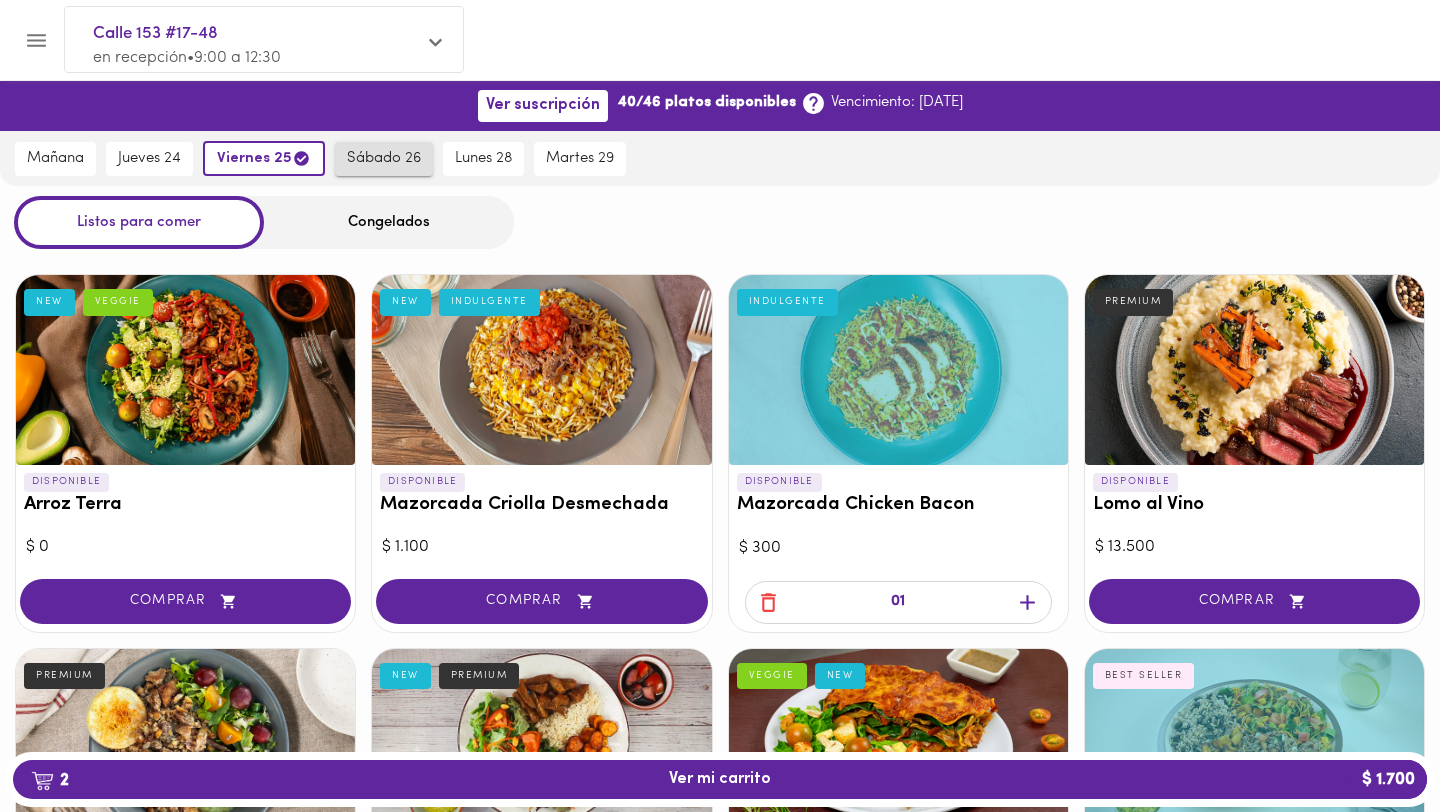 click on "sábado 26" at bounding box center (384, 159) 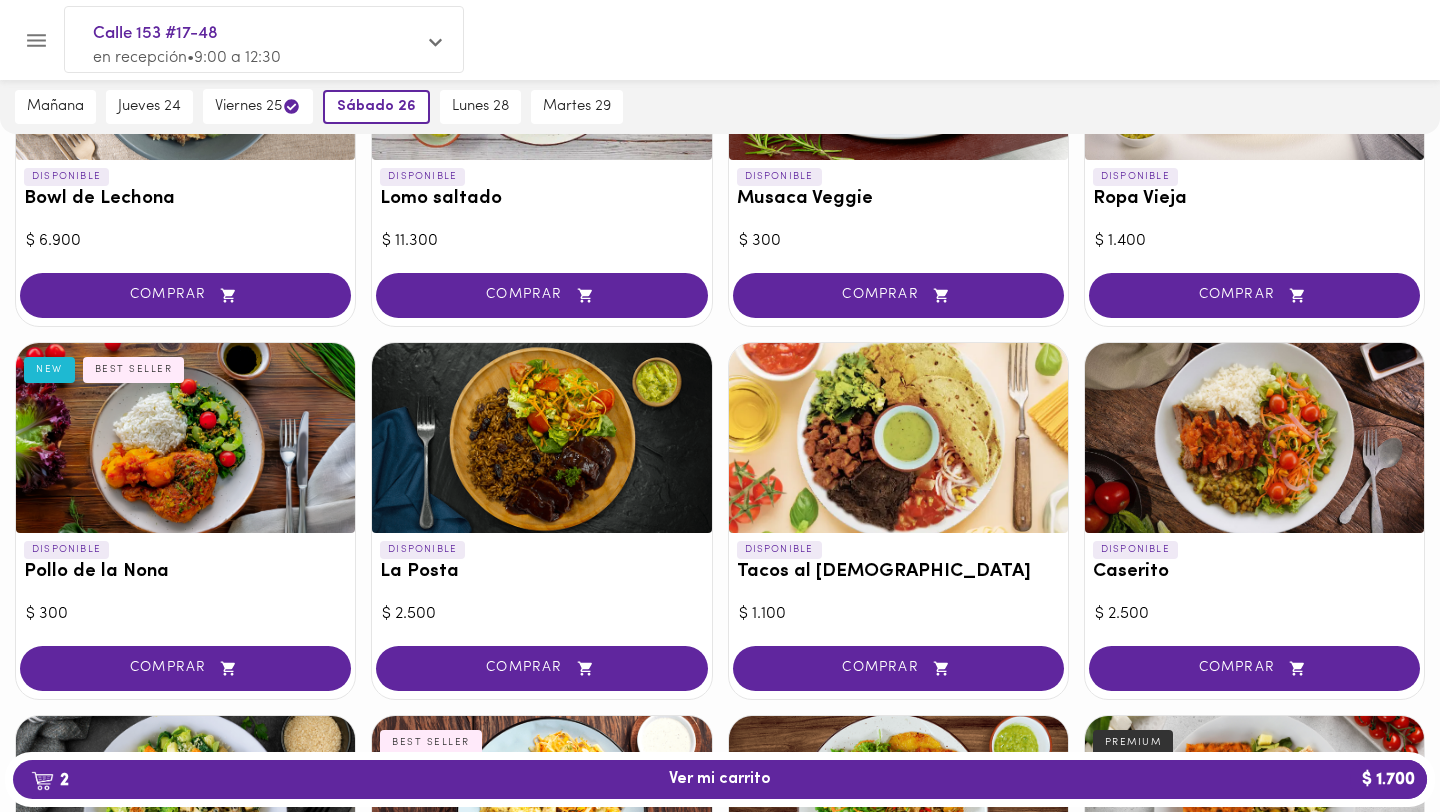 scroll, scrollTop: 685, scrollLeft: 0, axis: vertical 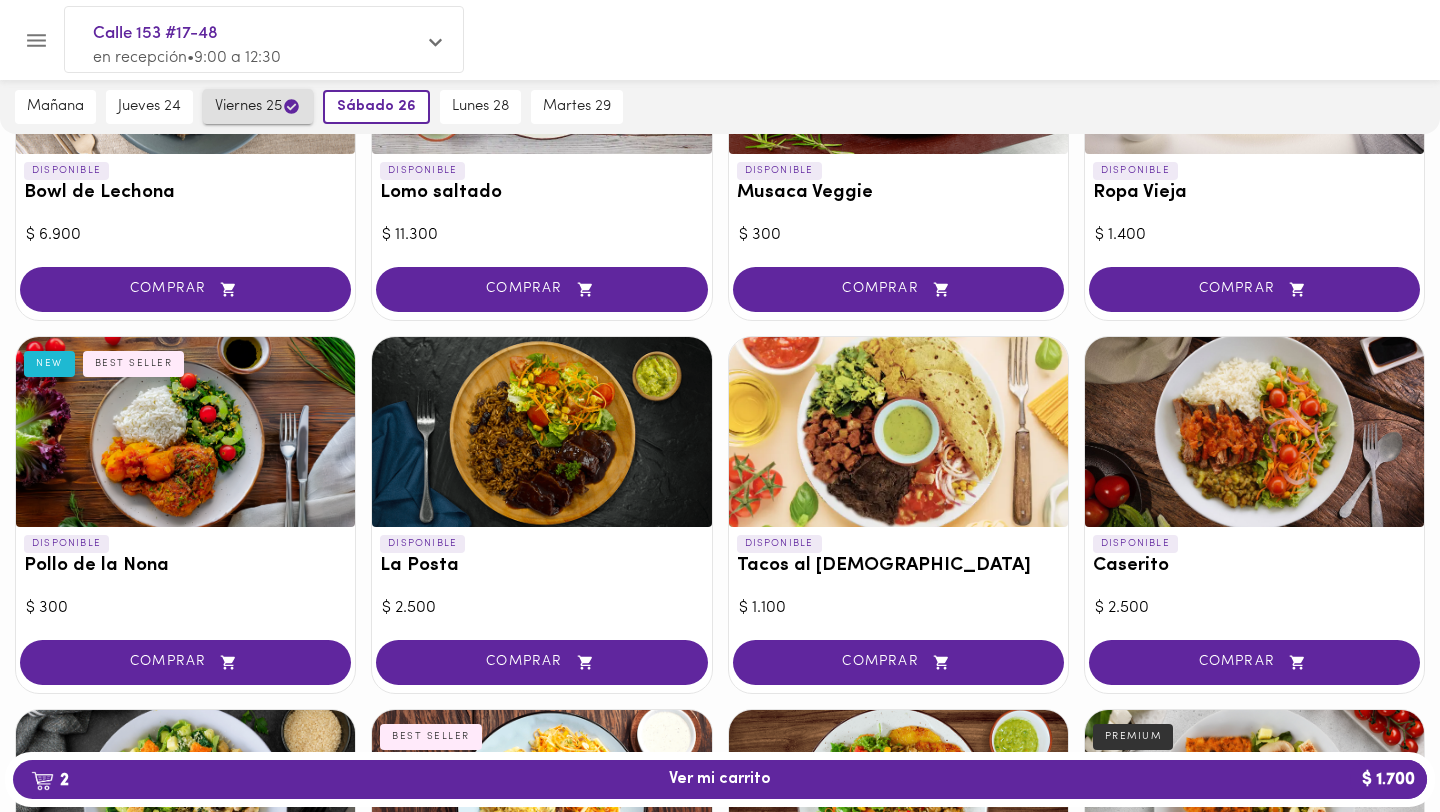 click 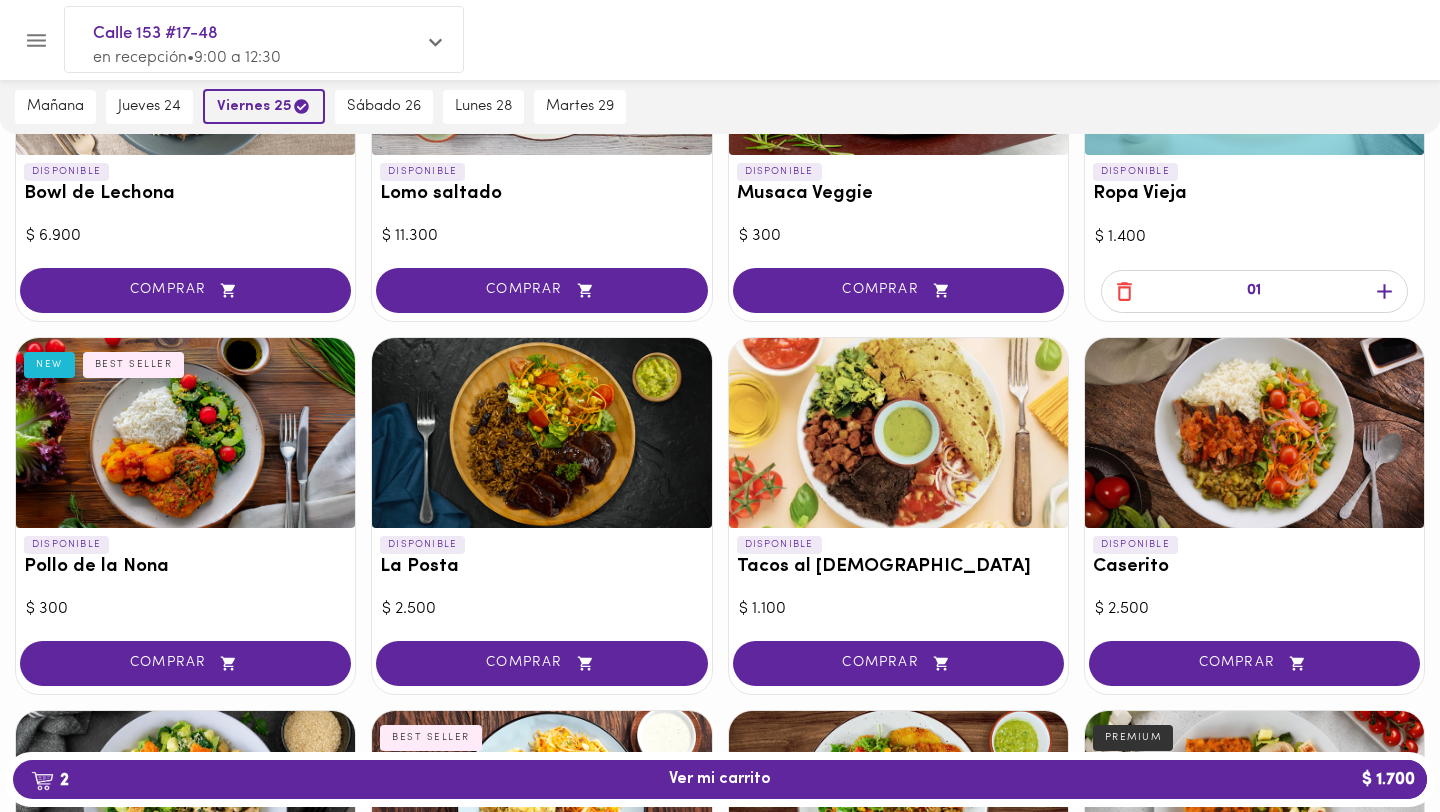 scroll, scrollTop: 685, scrollLeft: 0, axis: vertical 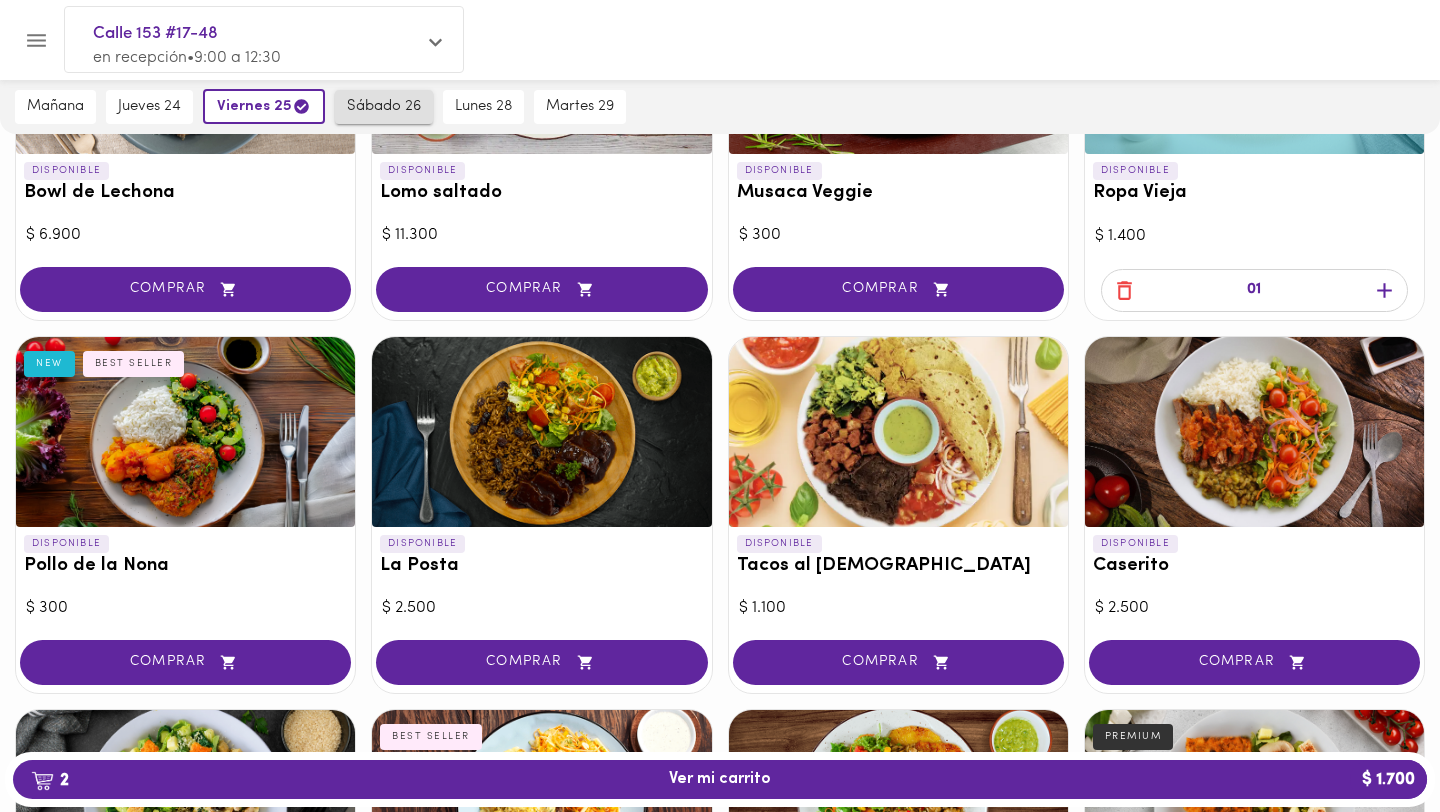 click on "sábado 26" at bounding box center [384, 107] 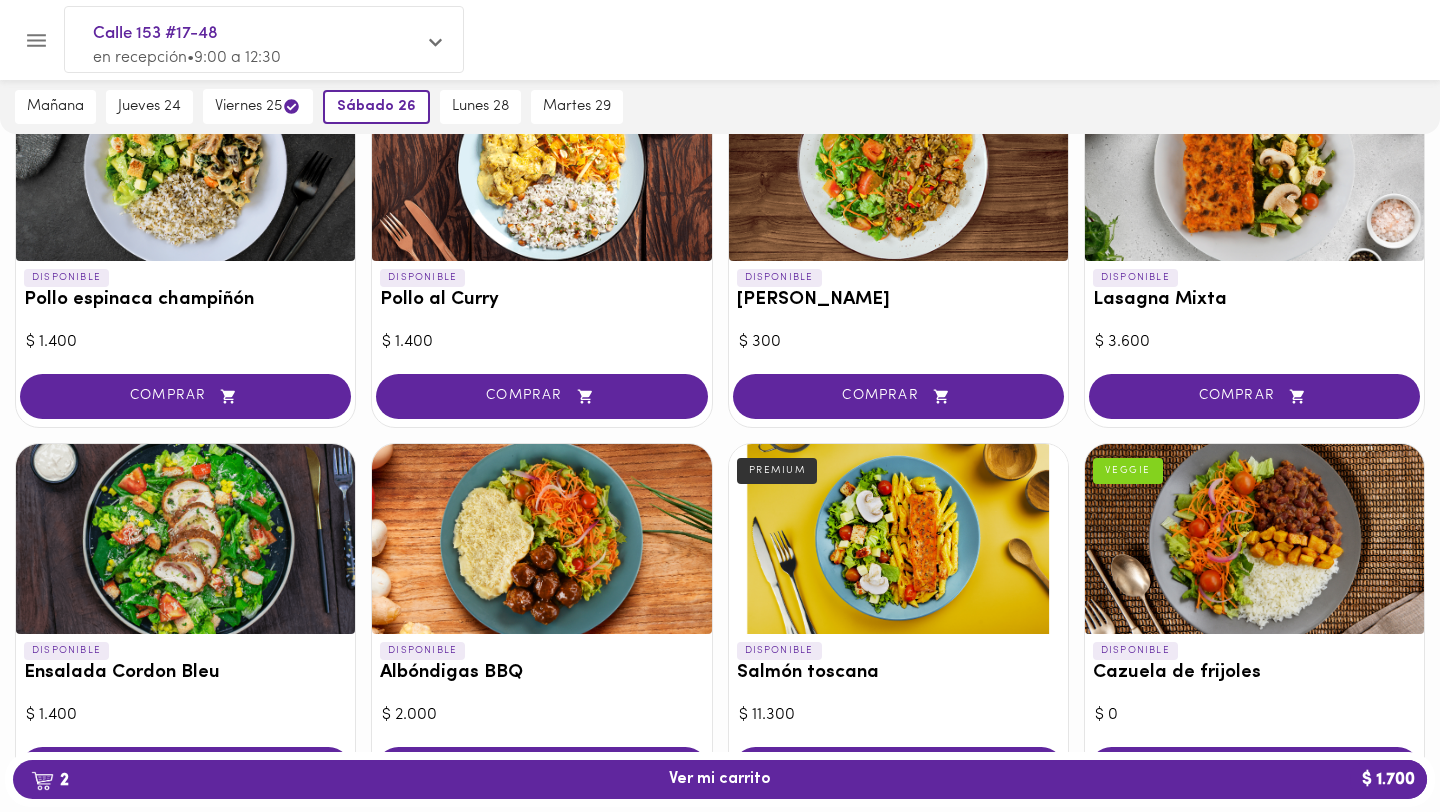 scroll, scrollTop: 1446, scrollLeft: 0, axis: vertical 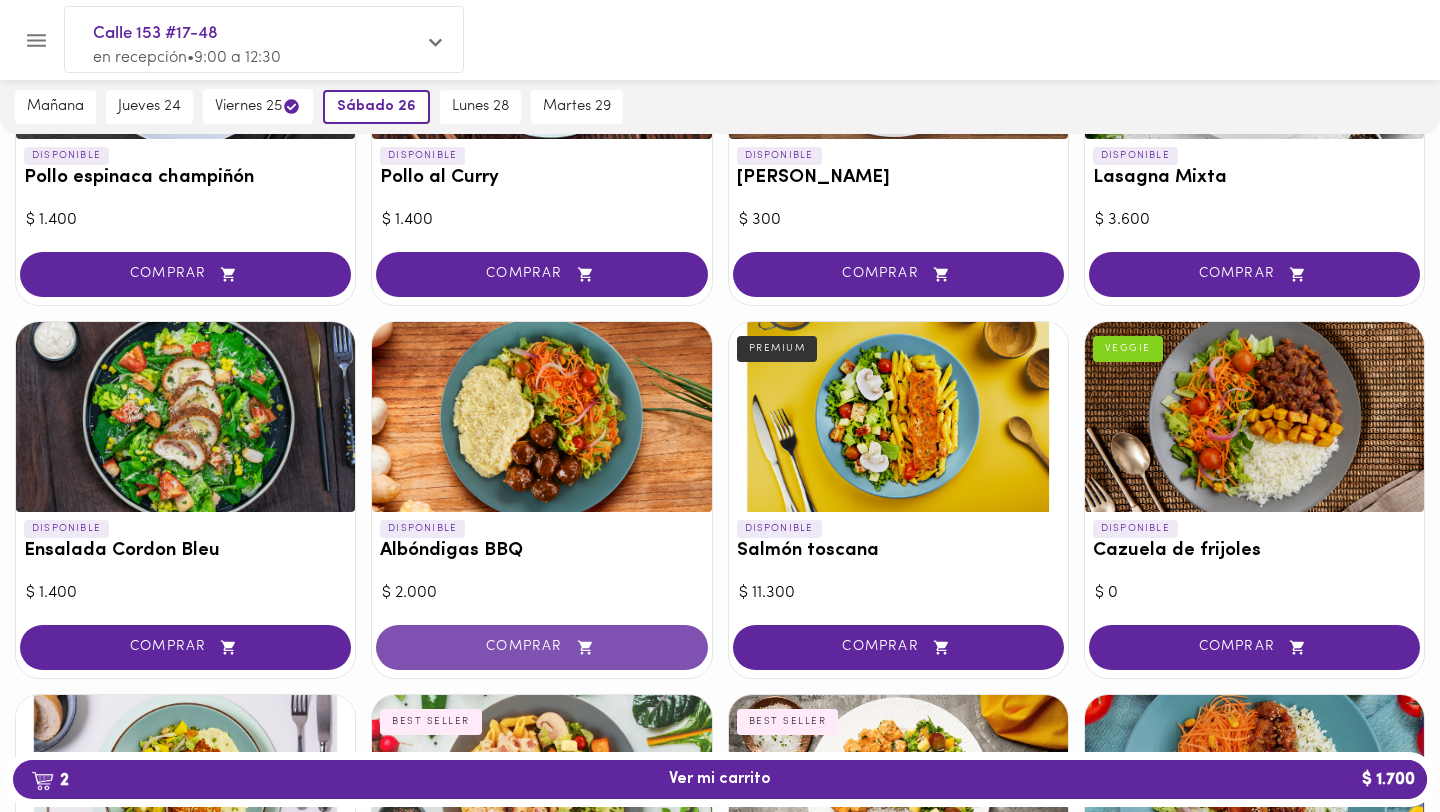 click on "COMPRAR" at bounding box center [541, 647] 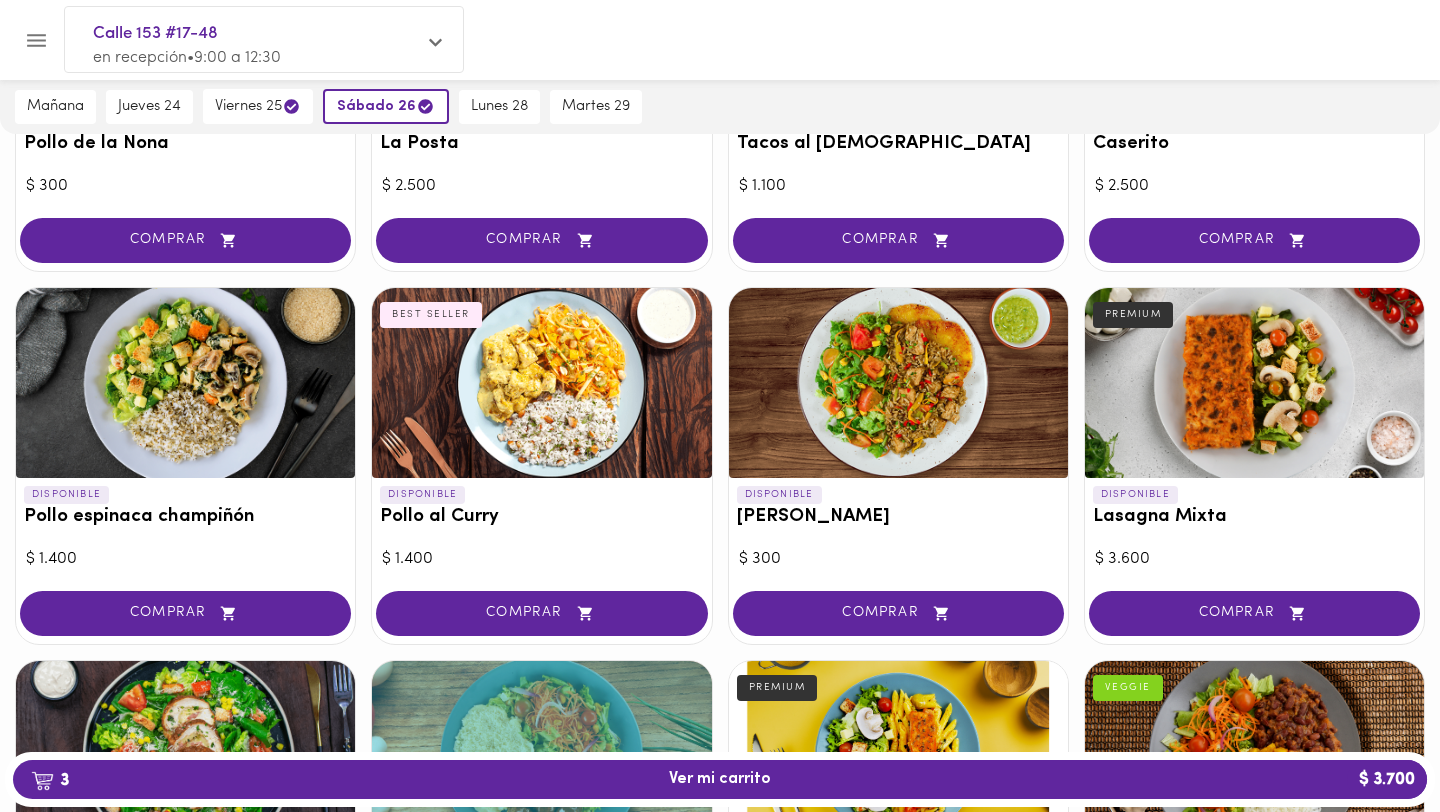 scroll, scrollTop: 1198, scrollLeft: 0, axis: vertical 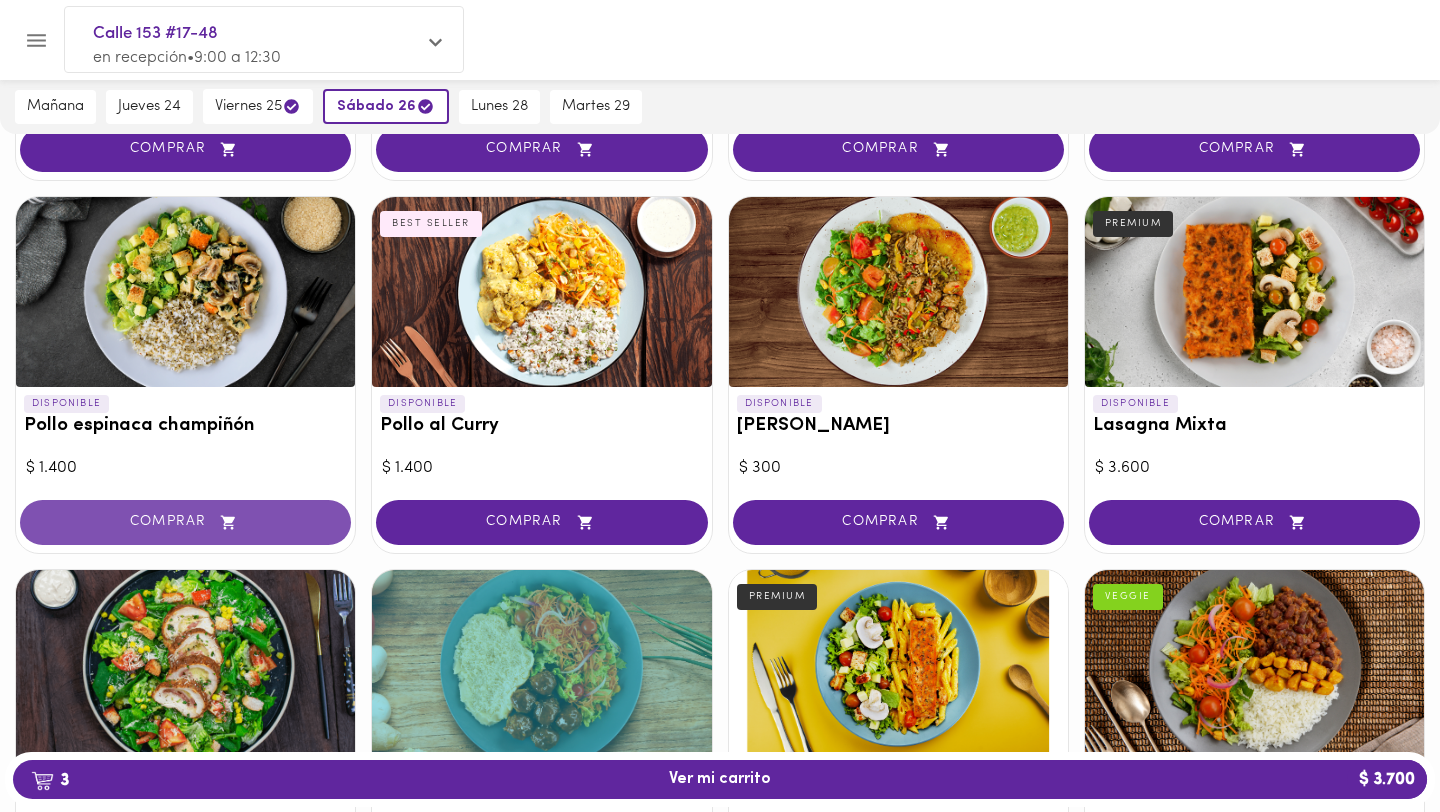 click on "COMPRAR" at bounding box center (185, 522) 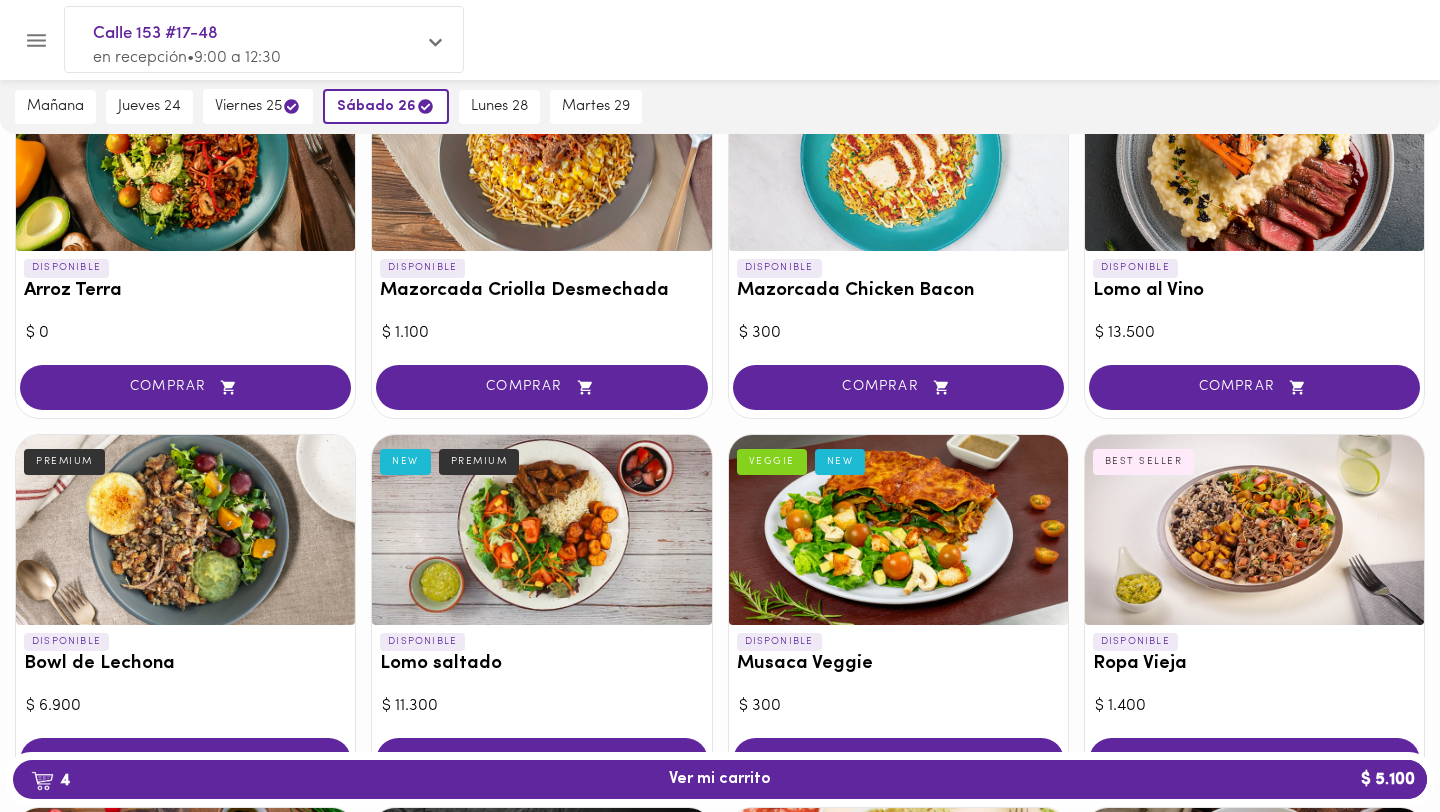 scroll, scrollTop: 217, scrollLeft: 0, axis: vertical 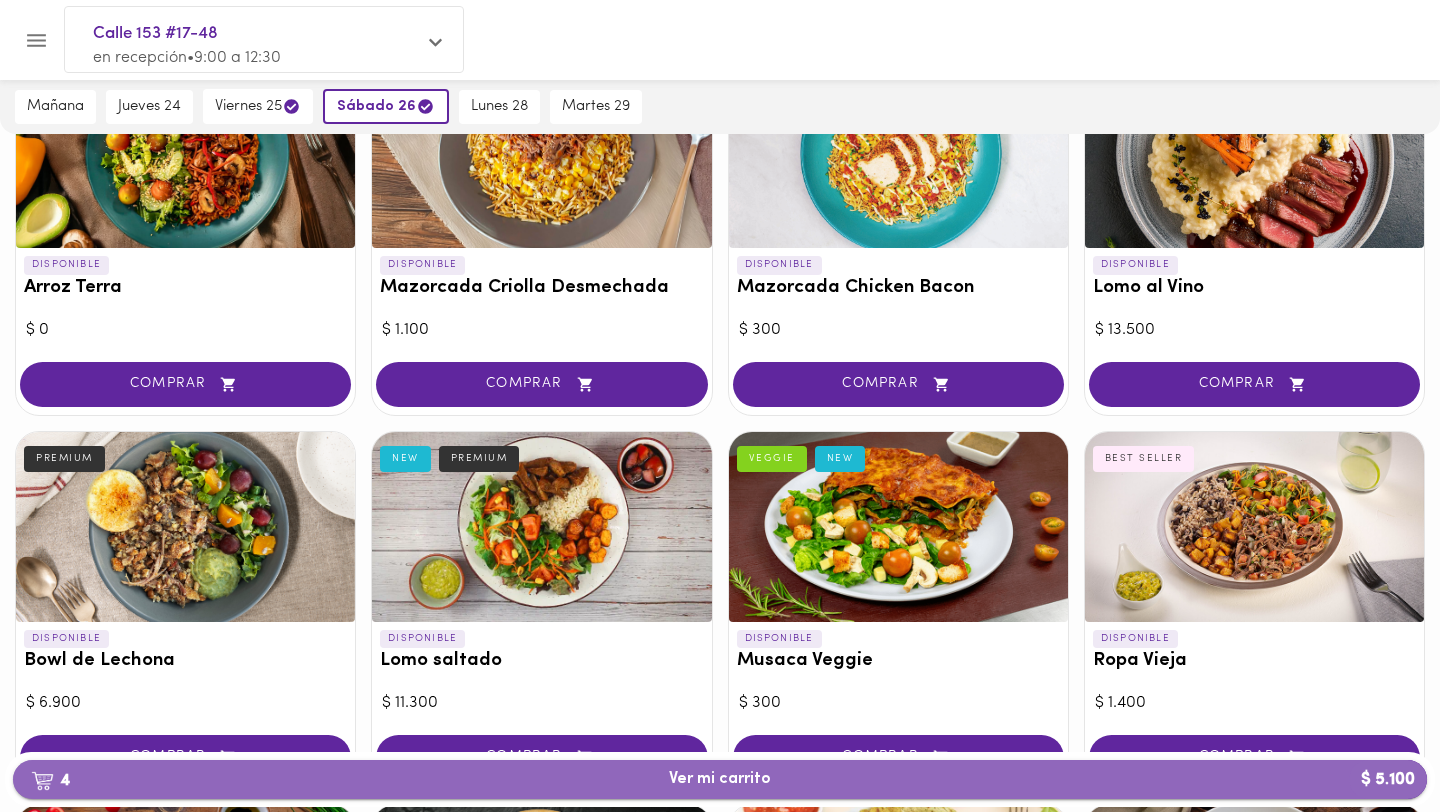 click on "4 Ver mi carrito $ 5.100" at bounding box center (720, 779) 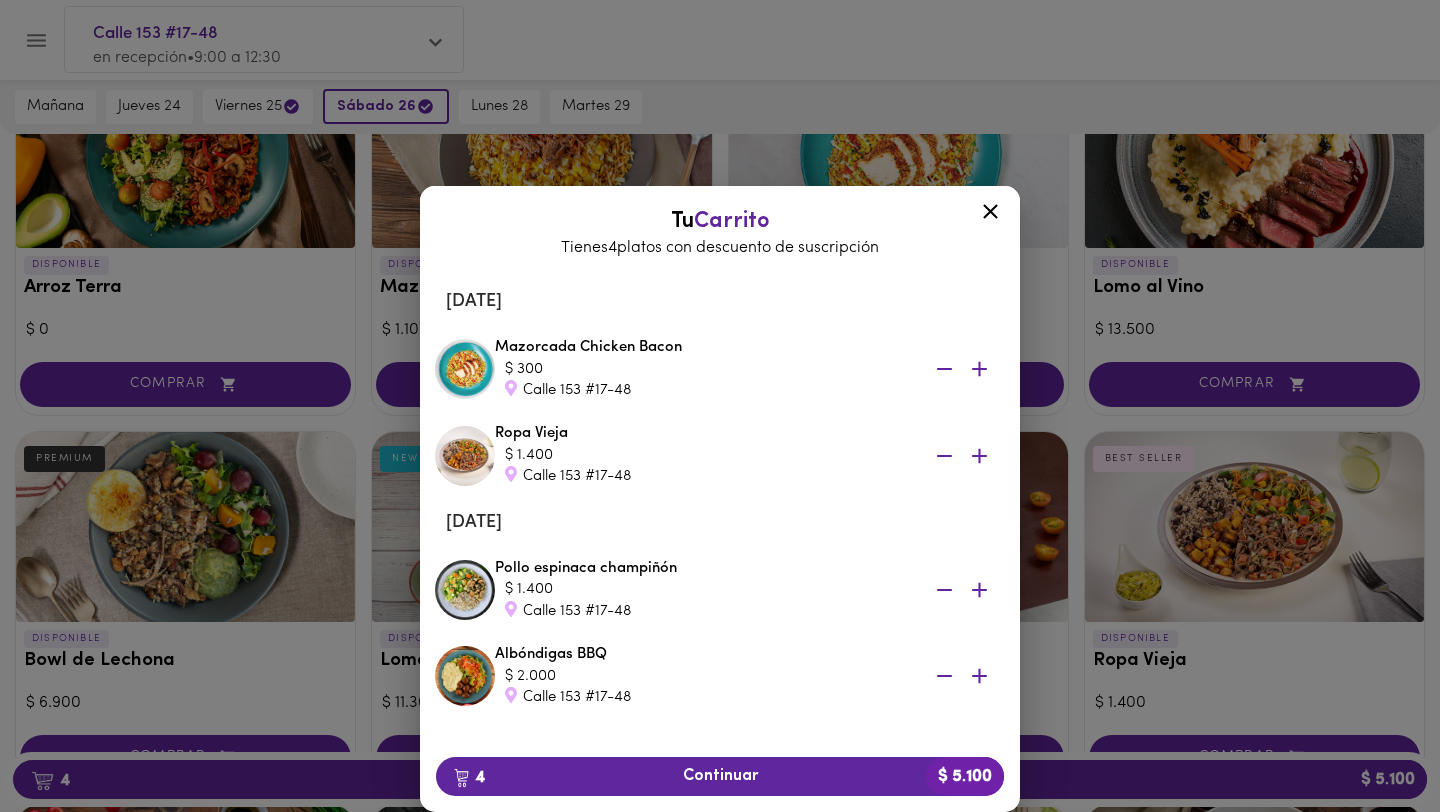 scroll, scrollTop: 86, scrollLeft: 0, axis: vertical 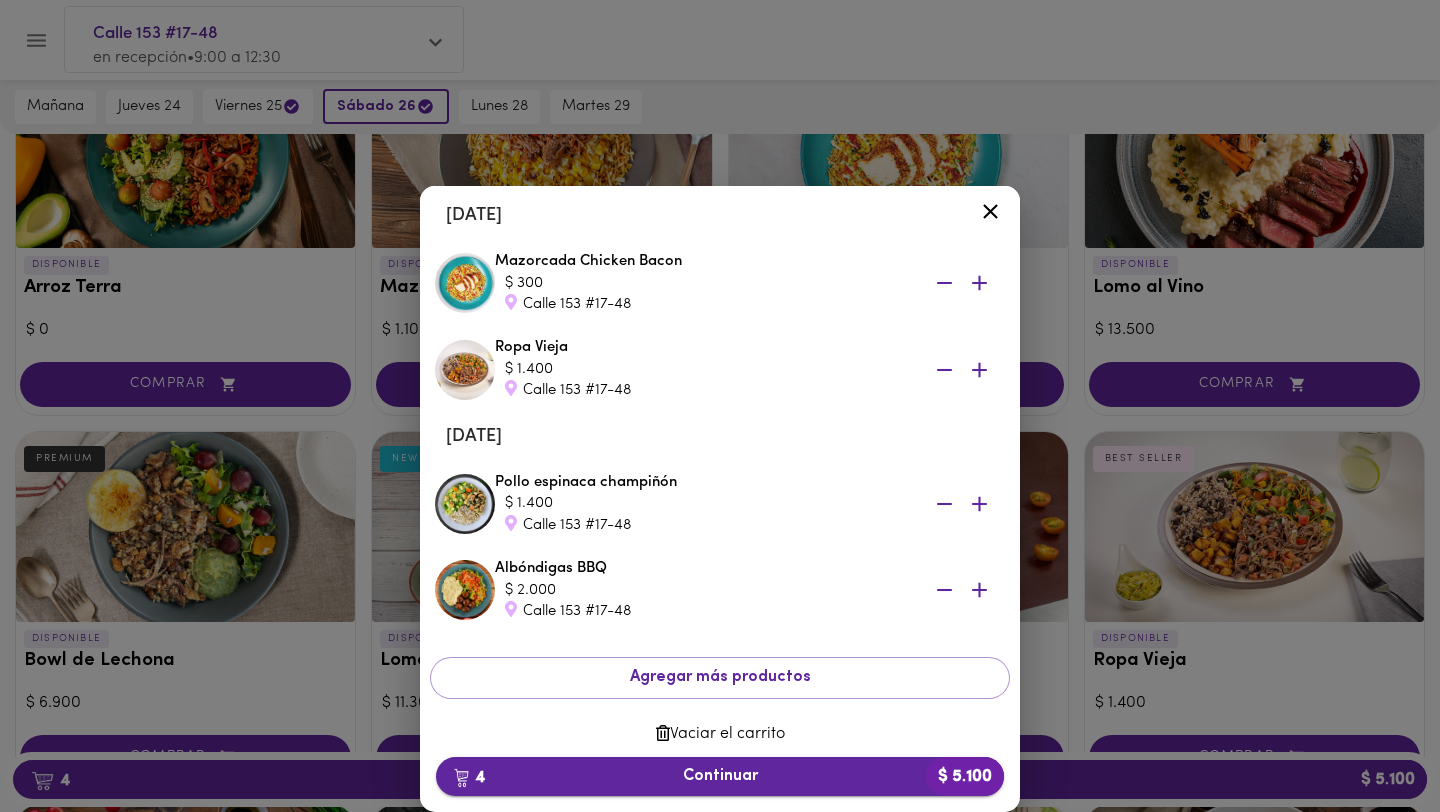 click on "4 Continuar $ 5.100" at bounding box center (720, 776) 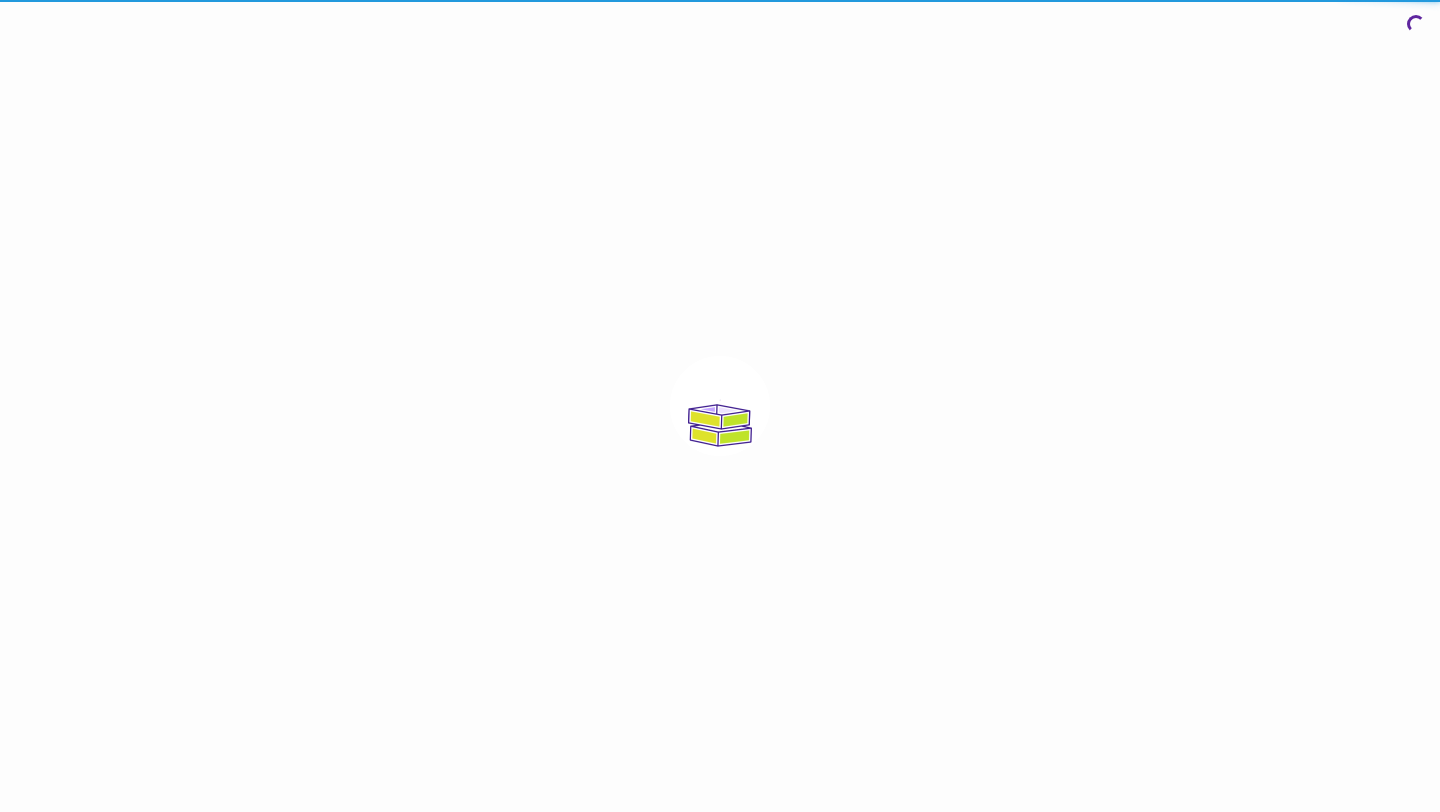 scroll, scrollTop: 0, scrollLeft: 0, axis: both 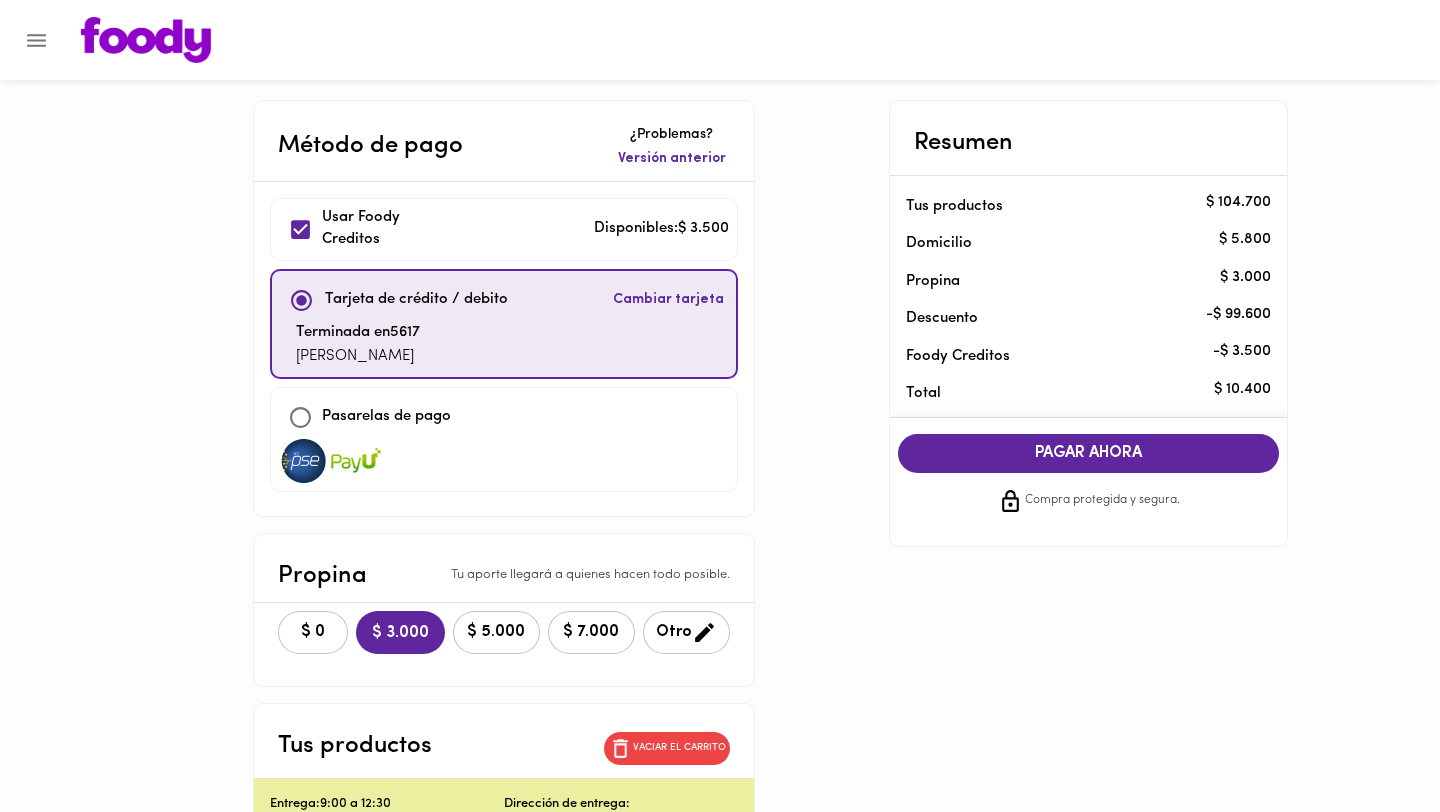 click at bounding box center [300, 229] 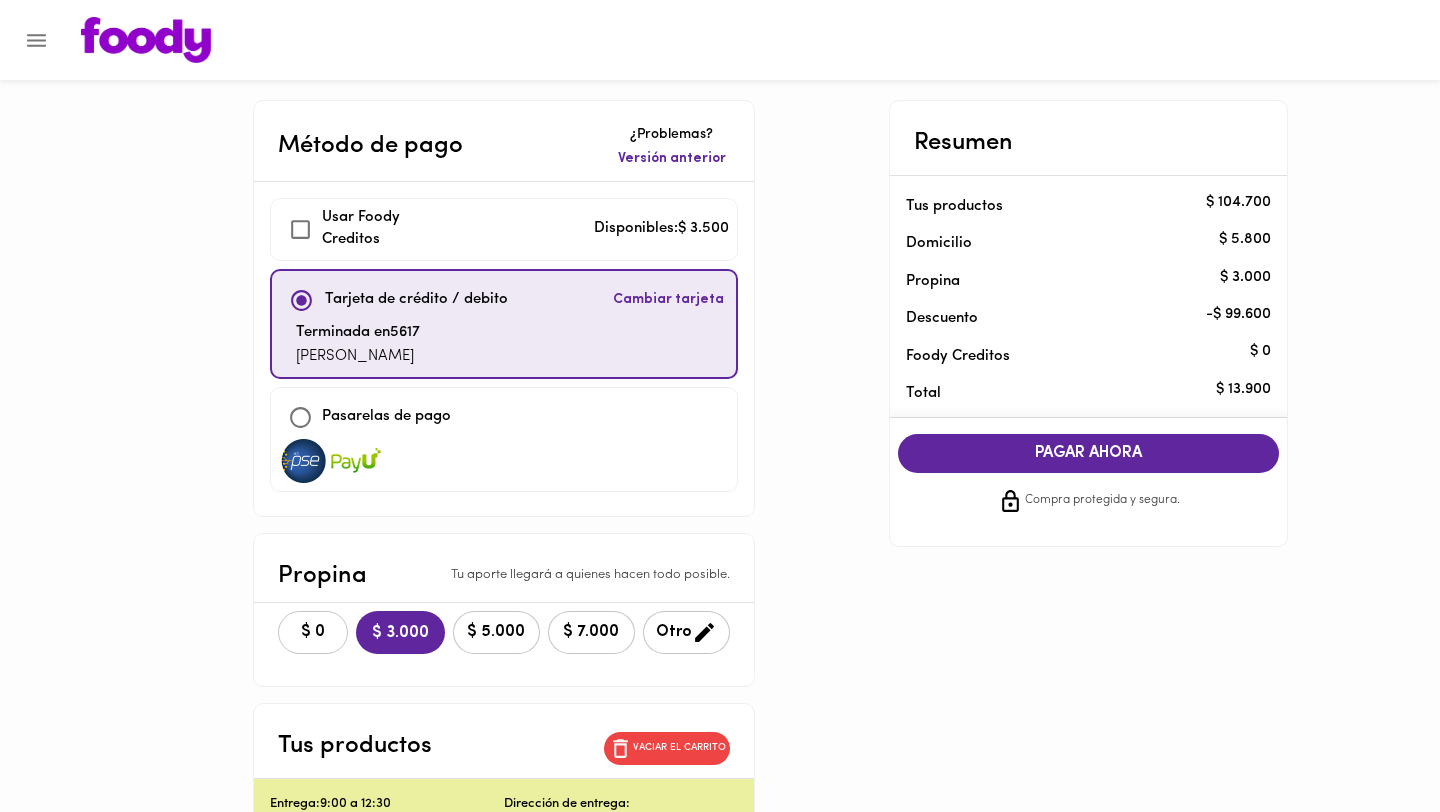 click on "$ 0" at bounding box center (313, 632) 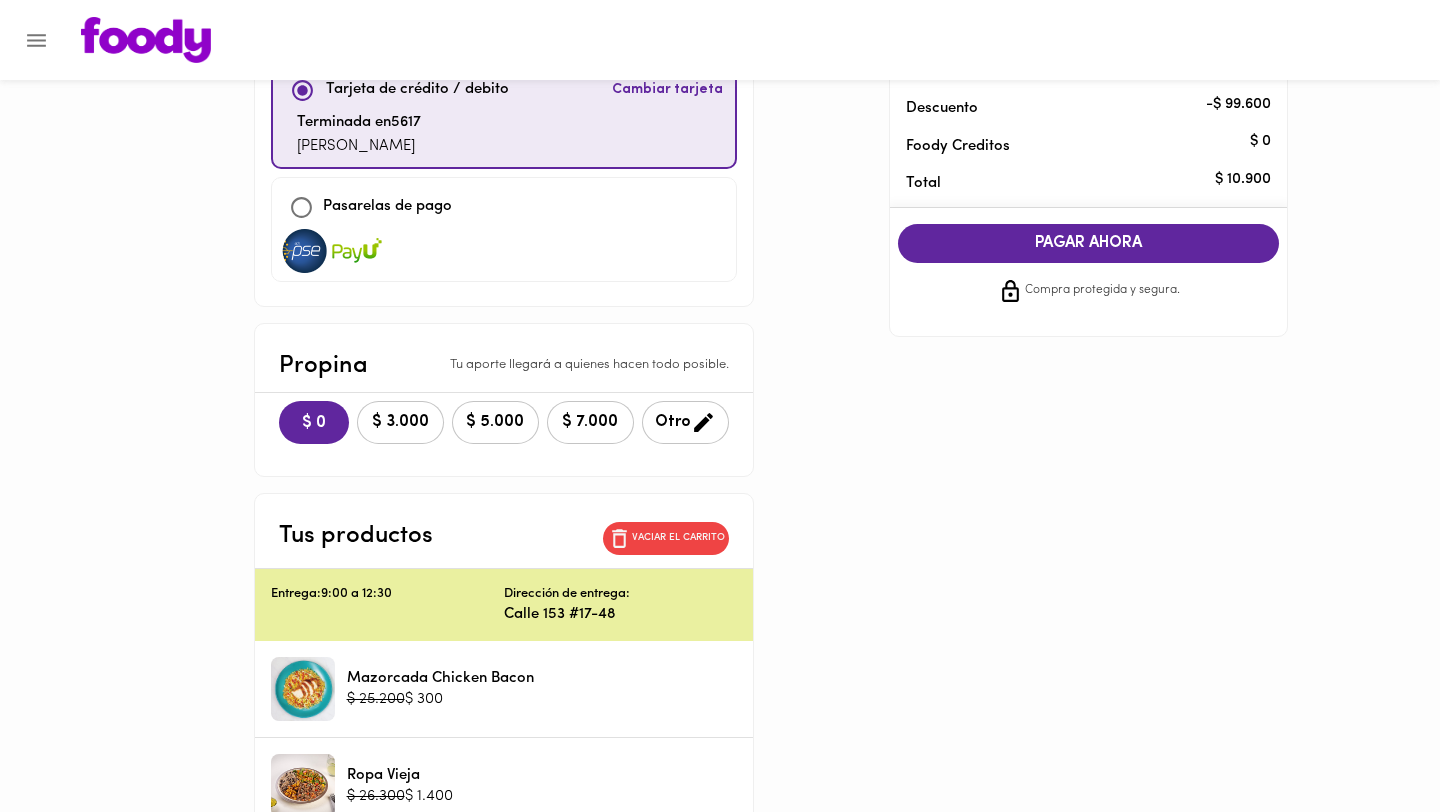 scroll, scrollTop: 0, scrollLeft: 0, axis: both 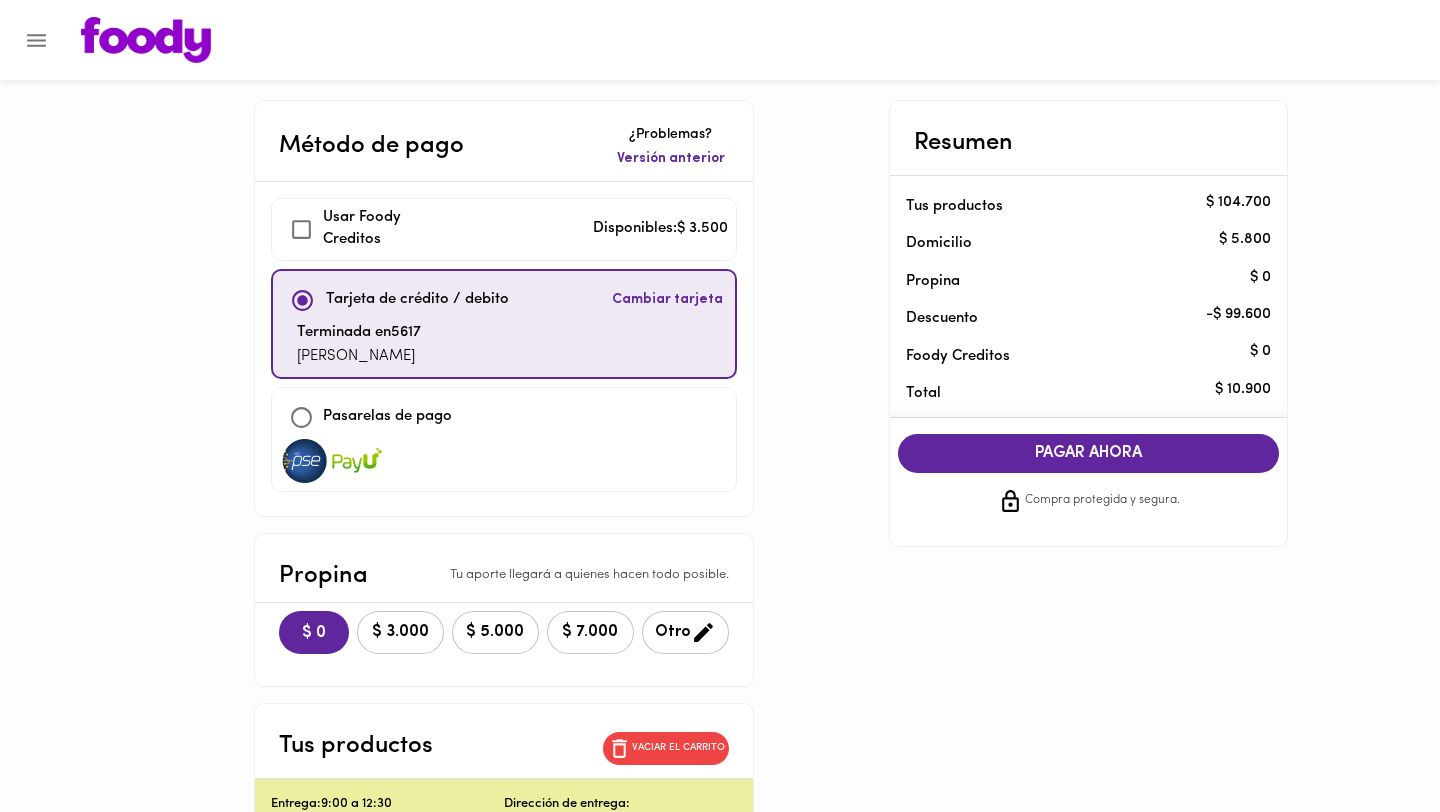 click on "PAGAR AHORA" at bounding box center [1089, 453] 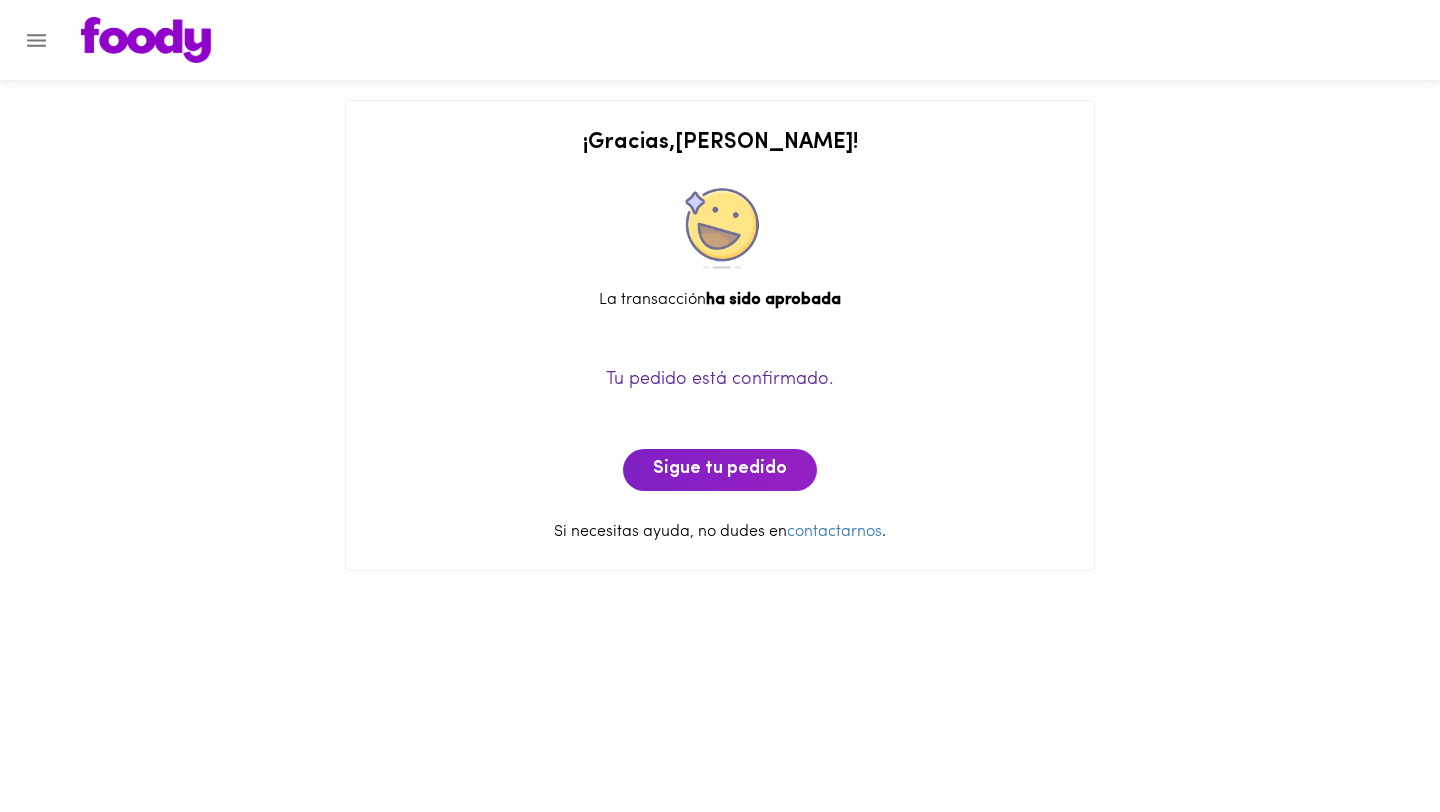 click at bounding box center (36, 40) 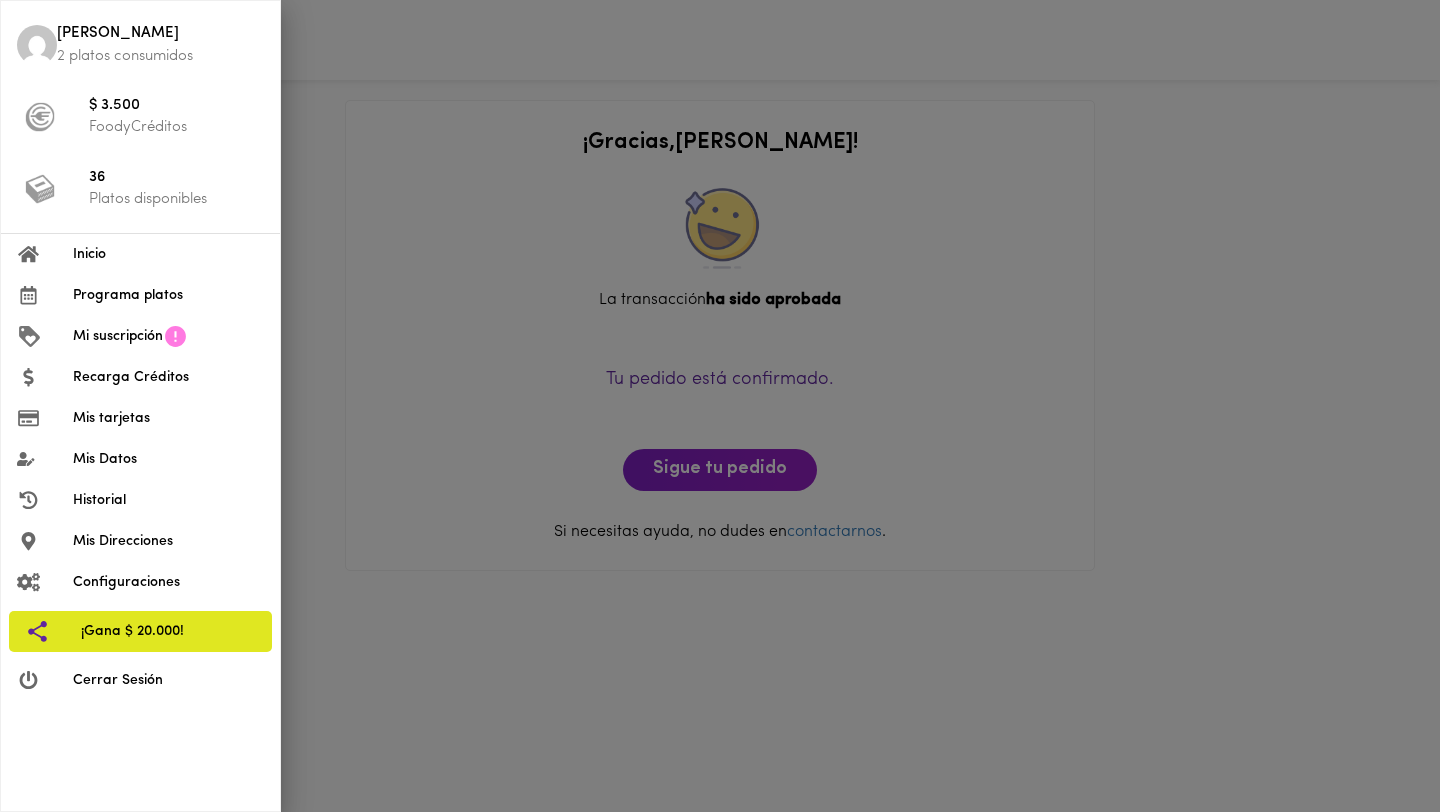 click on "Inicio" at bounding box center (140, 254) 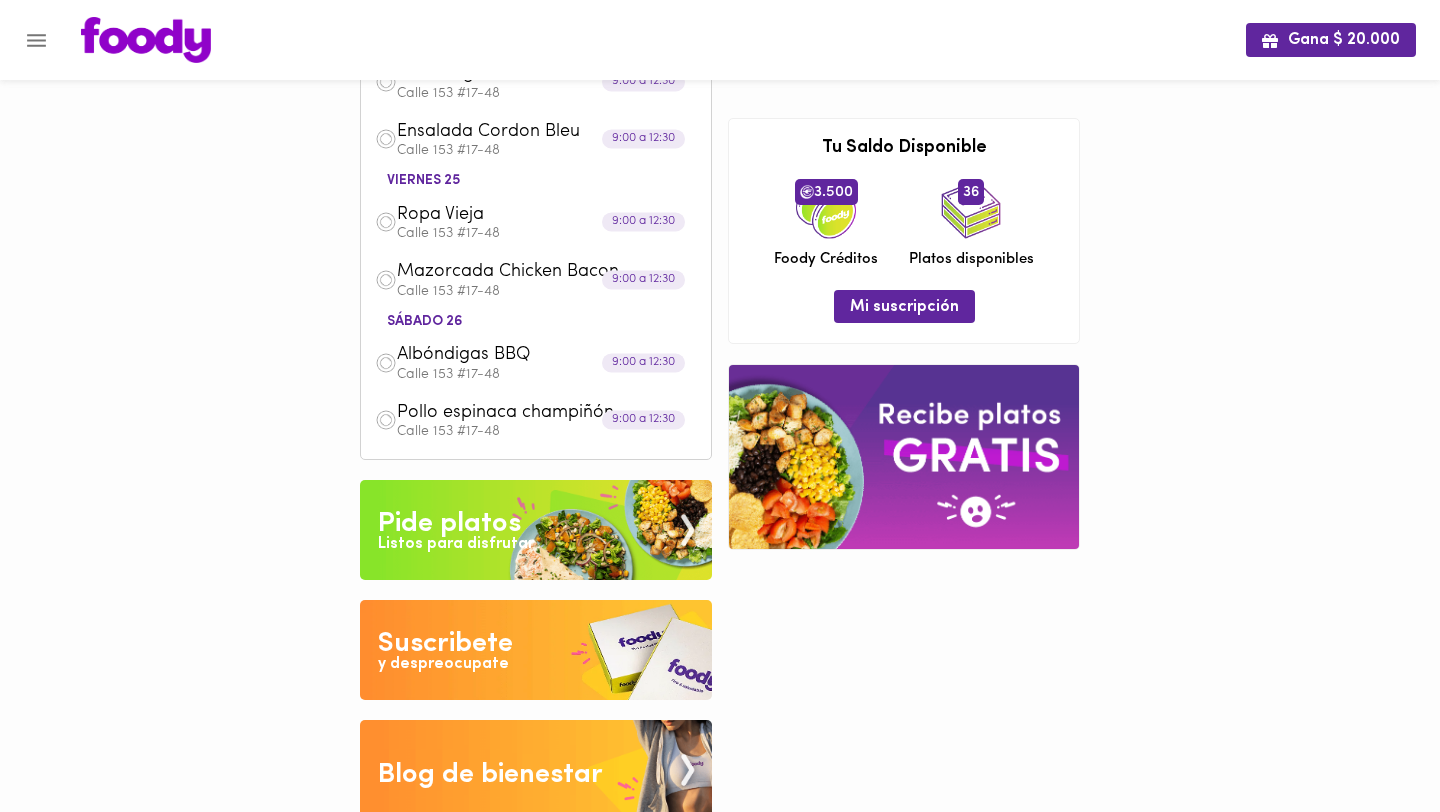 scroll, scrollTop: 275, scrollLeft: 0, axis: vertical 